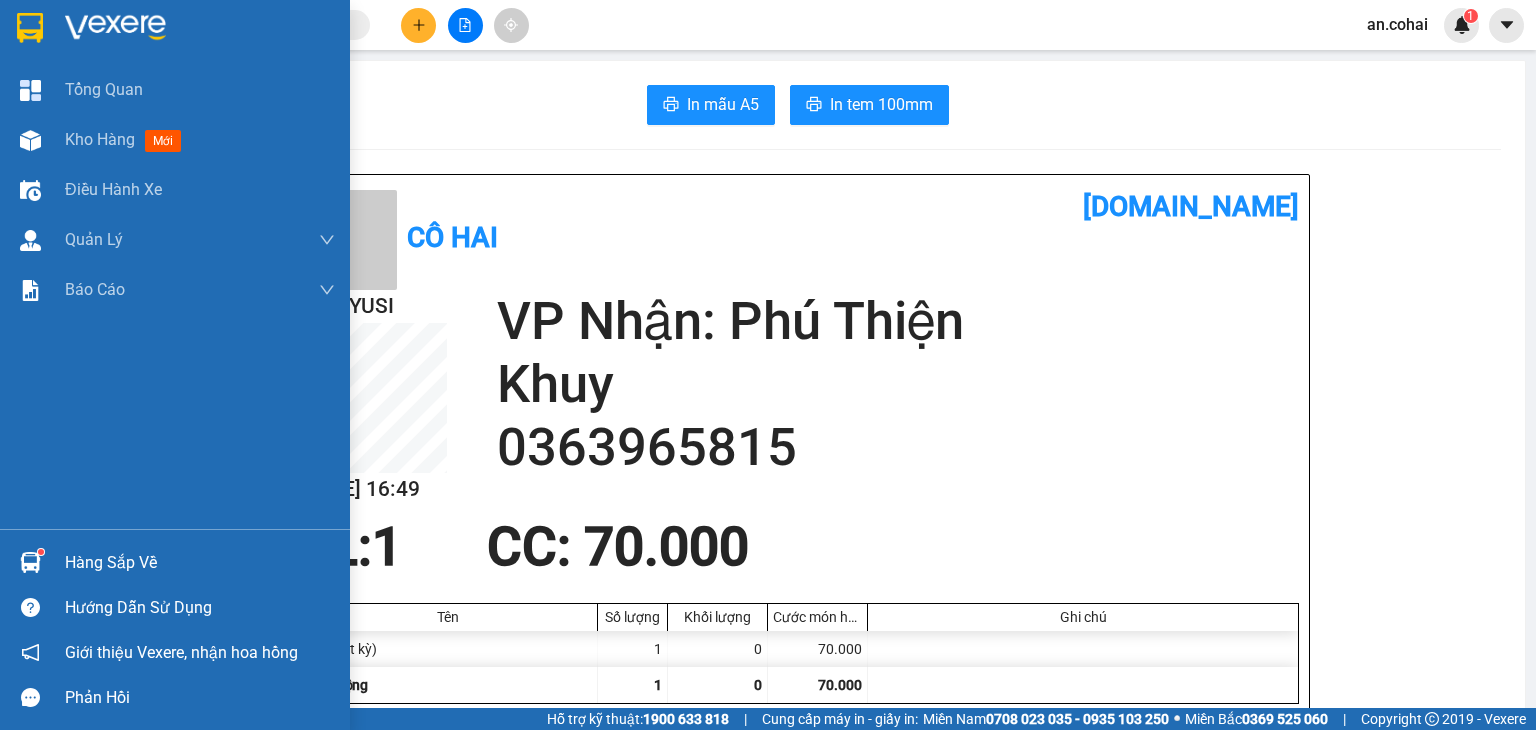 scroll, scrollTop: 0, scrollLeft: 0, axis: both 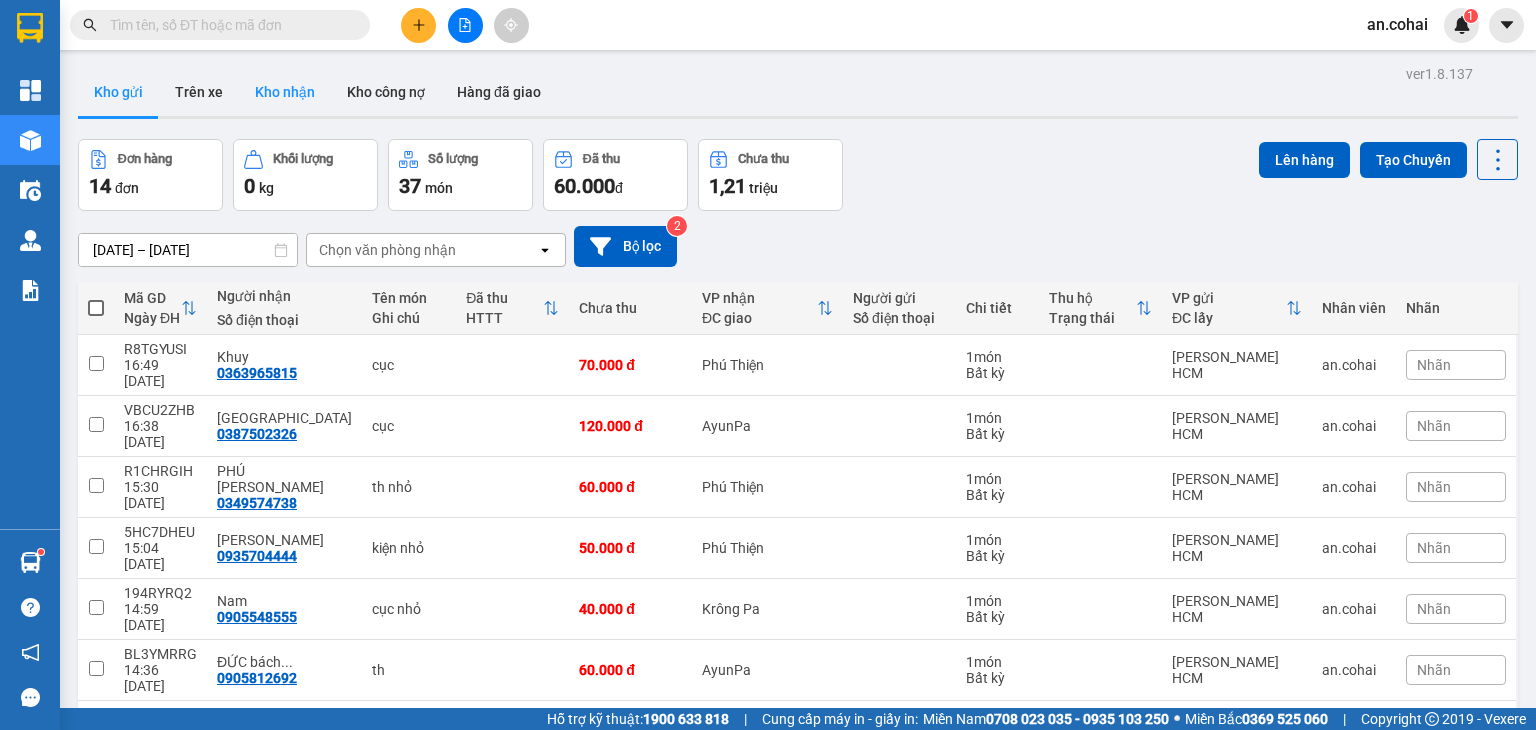 click on "Kho nhận" at bounding box center (285, 92) 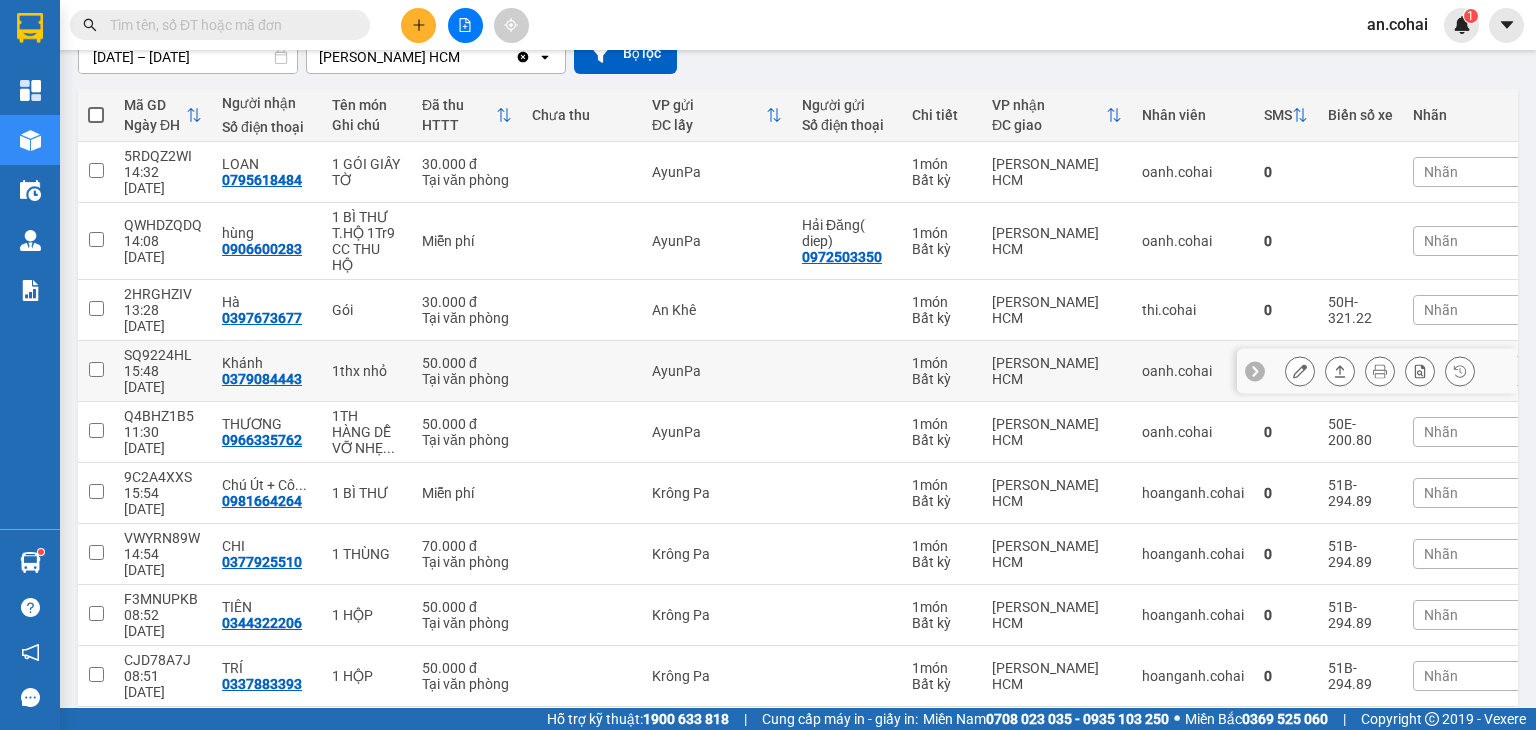 scroll, scrollTop: 228, scrollLeft: 0, axis: vertical 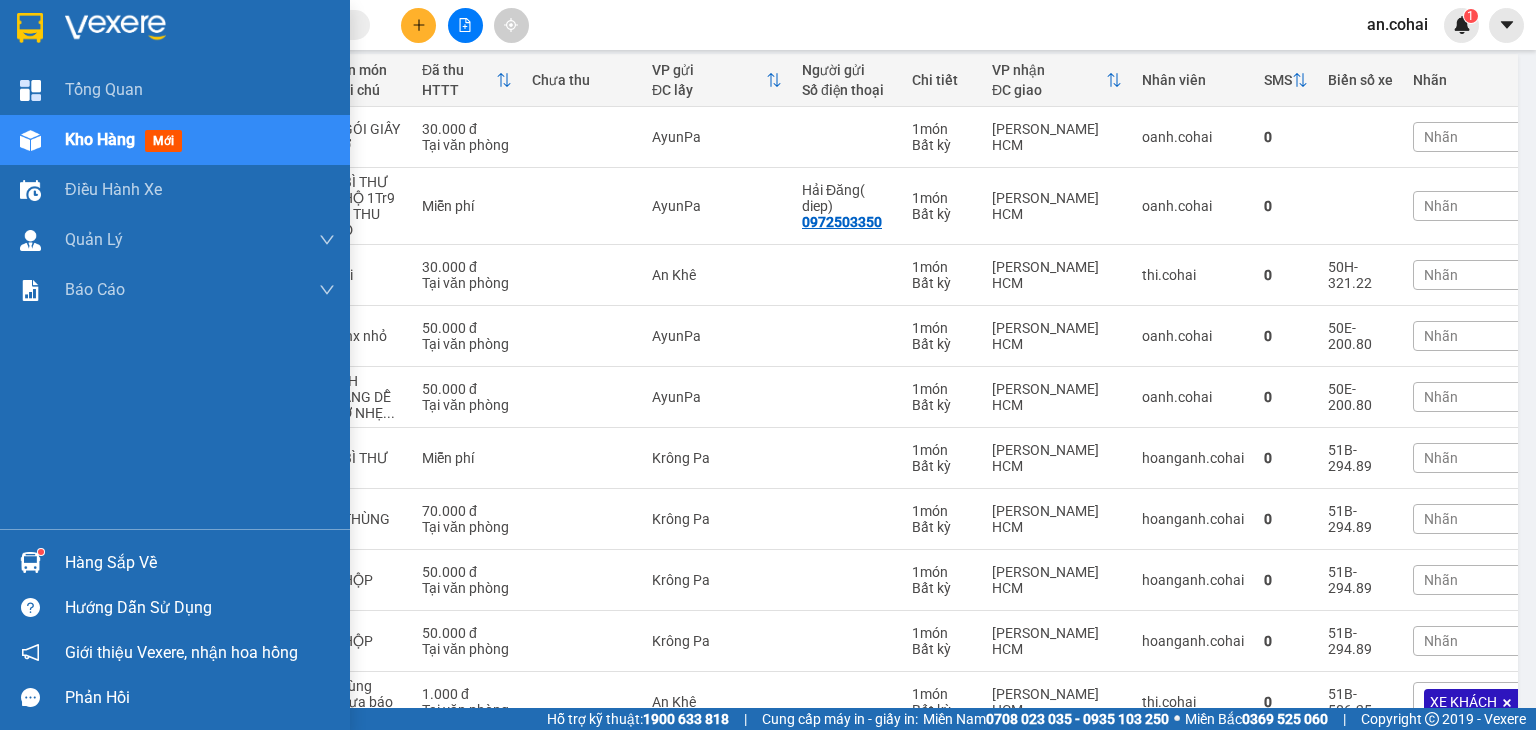 drag, startPoint x: 102, startPoint y: 569, endPoint x: 281, endPoint y: 500, distance: 191.83847 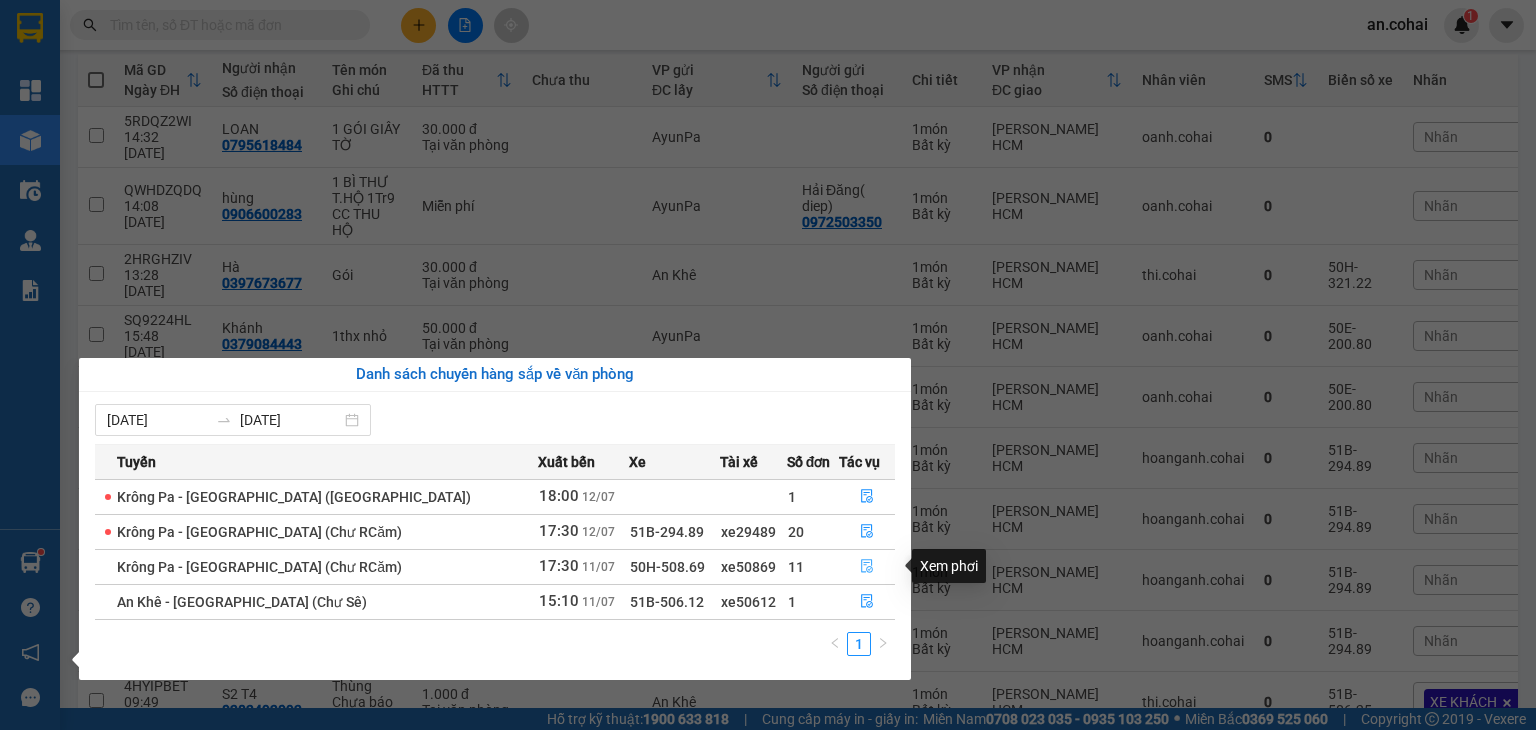 click 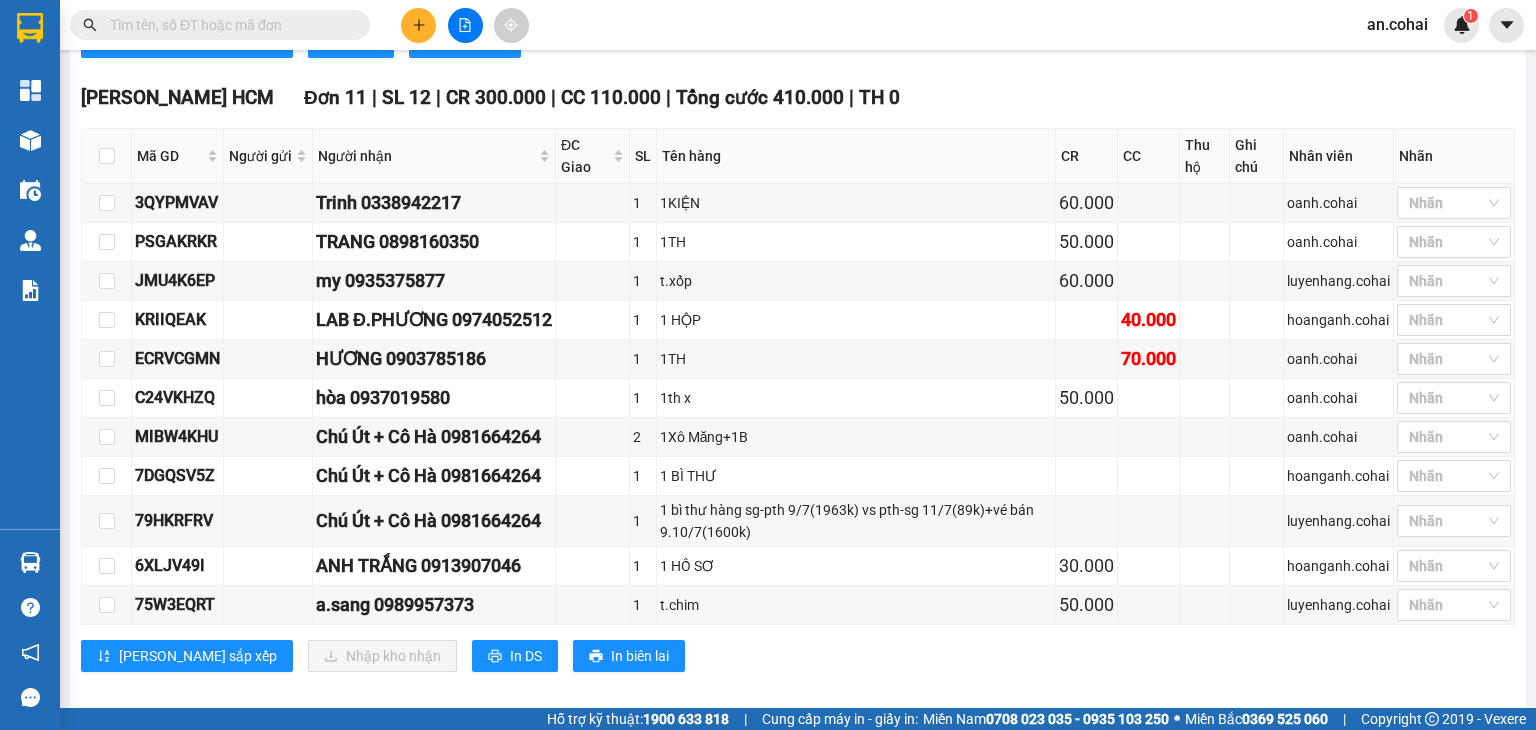 scroll, scrollTop: 700, scrollLeft: 0, axis: vertical 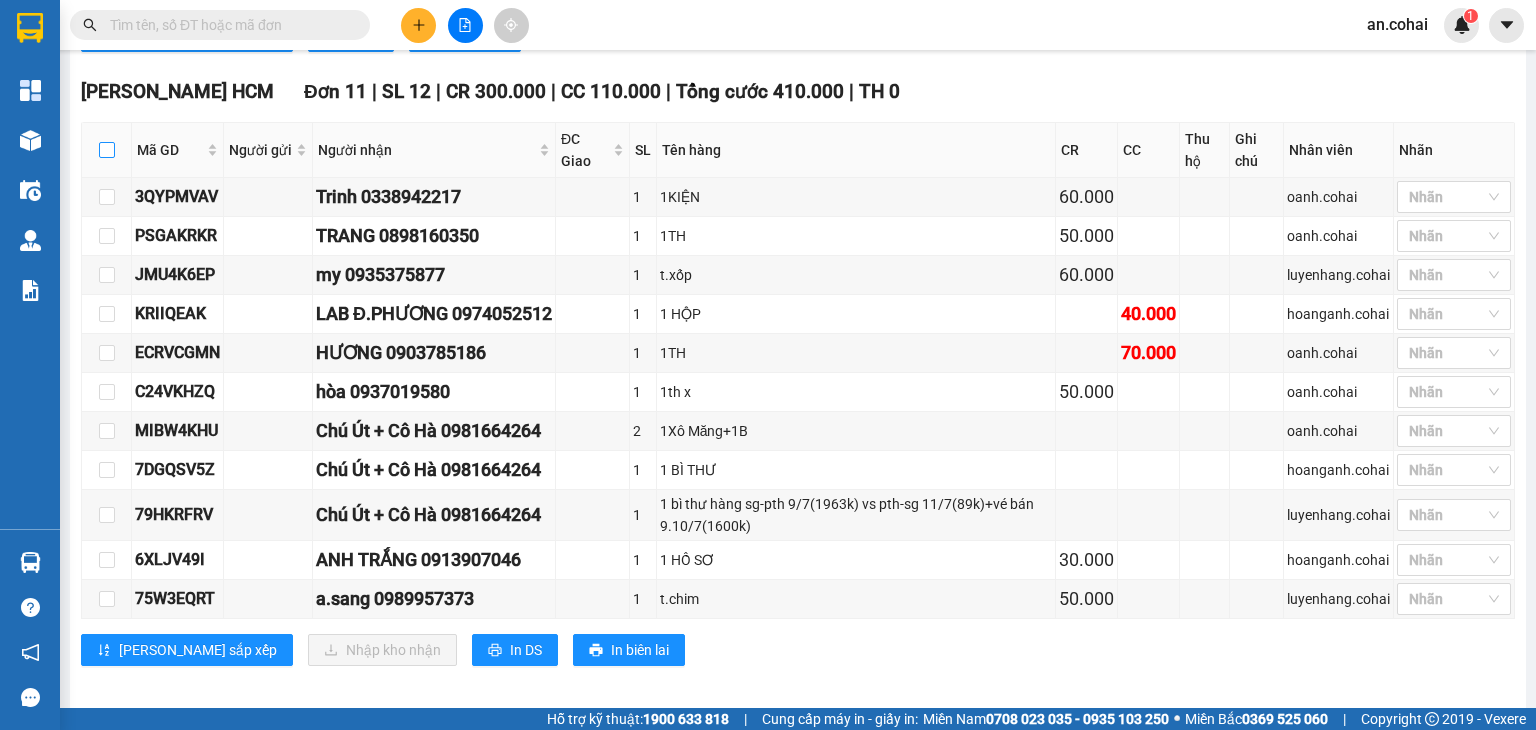 click at bounding box center (107, 150) 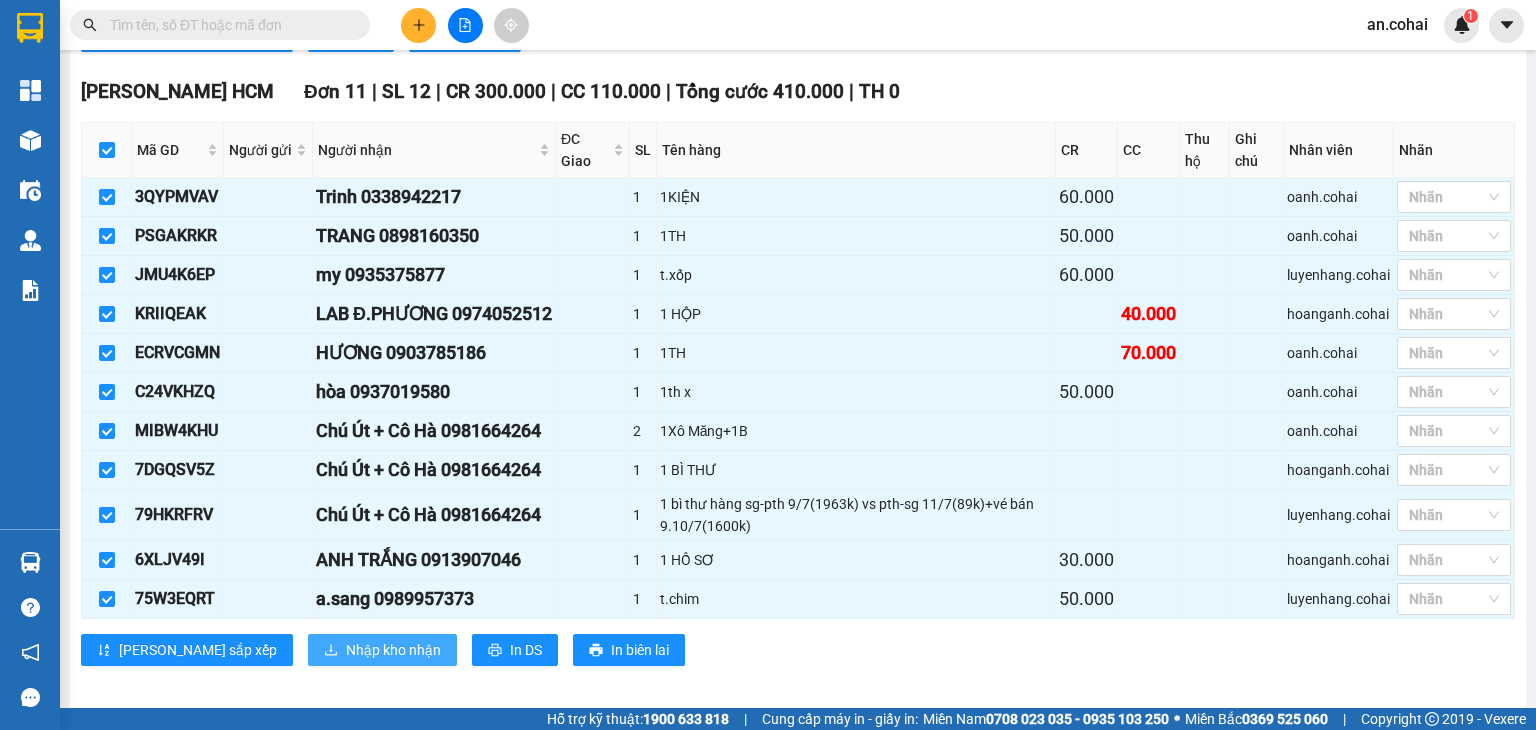 click on "Nhập kho nhận" at bounding box center (393, 650) 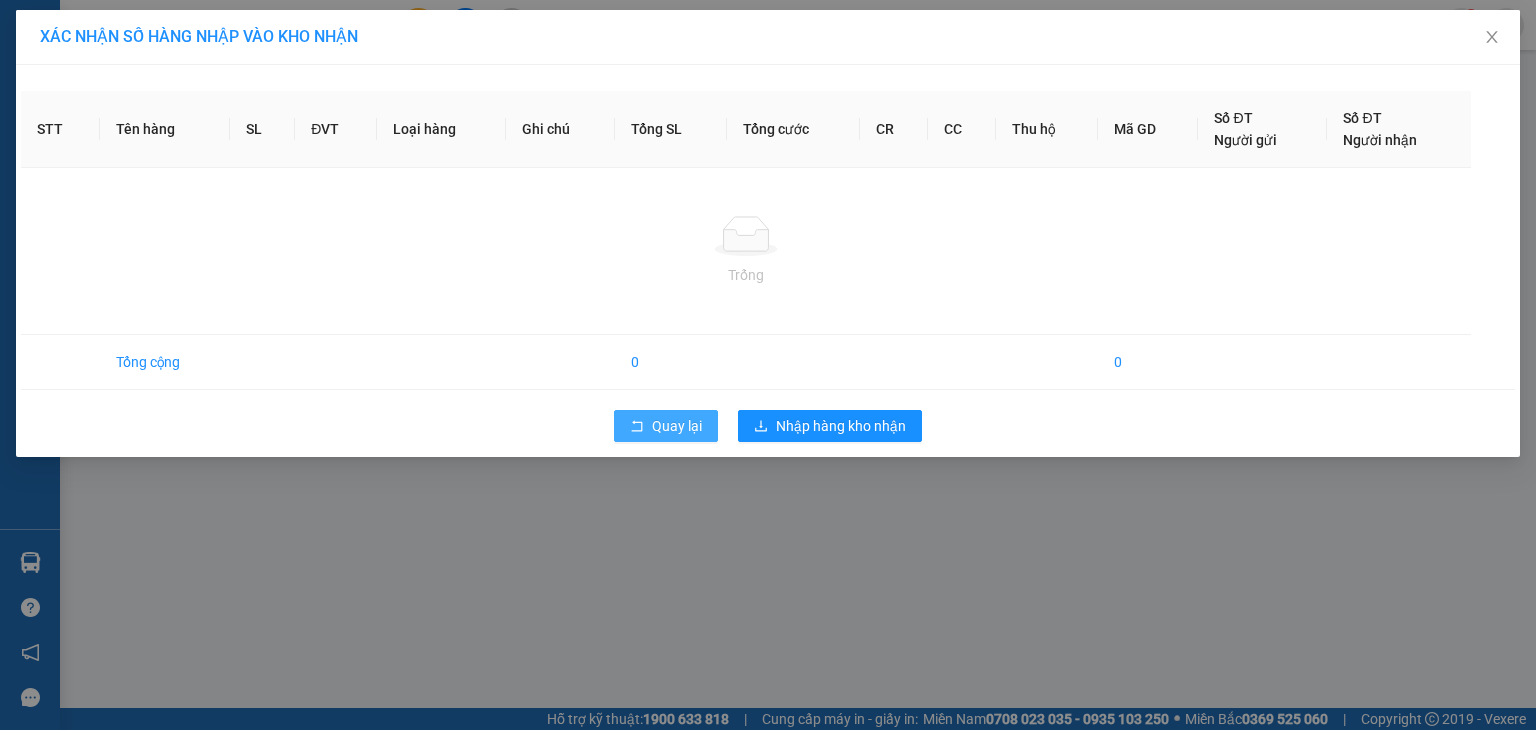 scroll, scrollTop: 0, scrollLeft: 0, axis: both 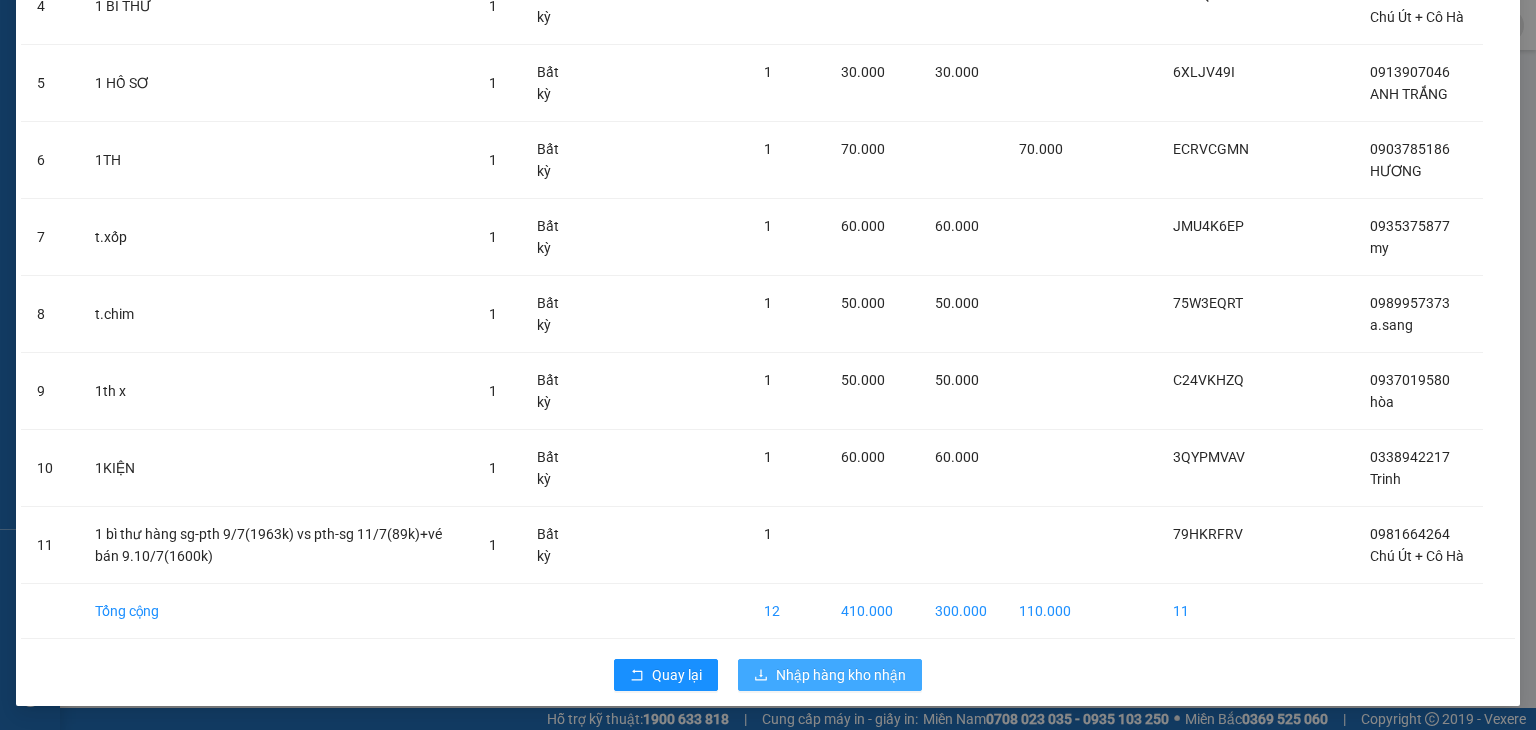 click on "Nhập hàng kho nhận" at bounding box center (841, 675) 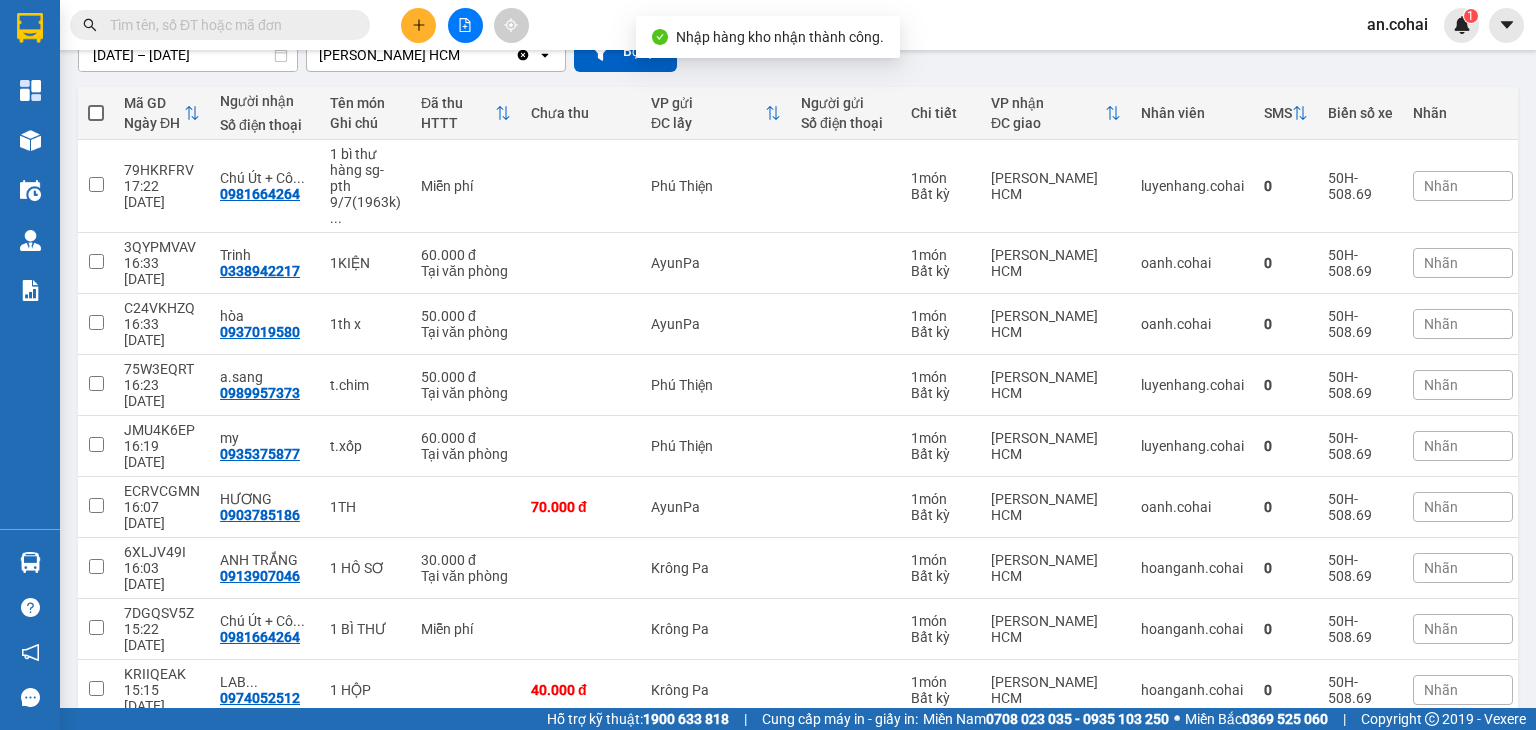 scroll, scrollTop: 212, scrollLeft: 0, axis: vertical 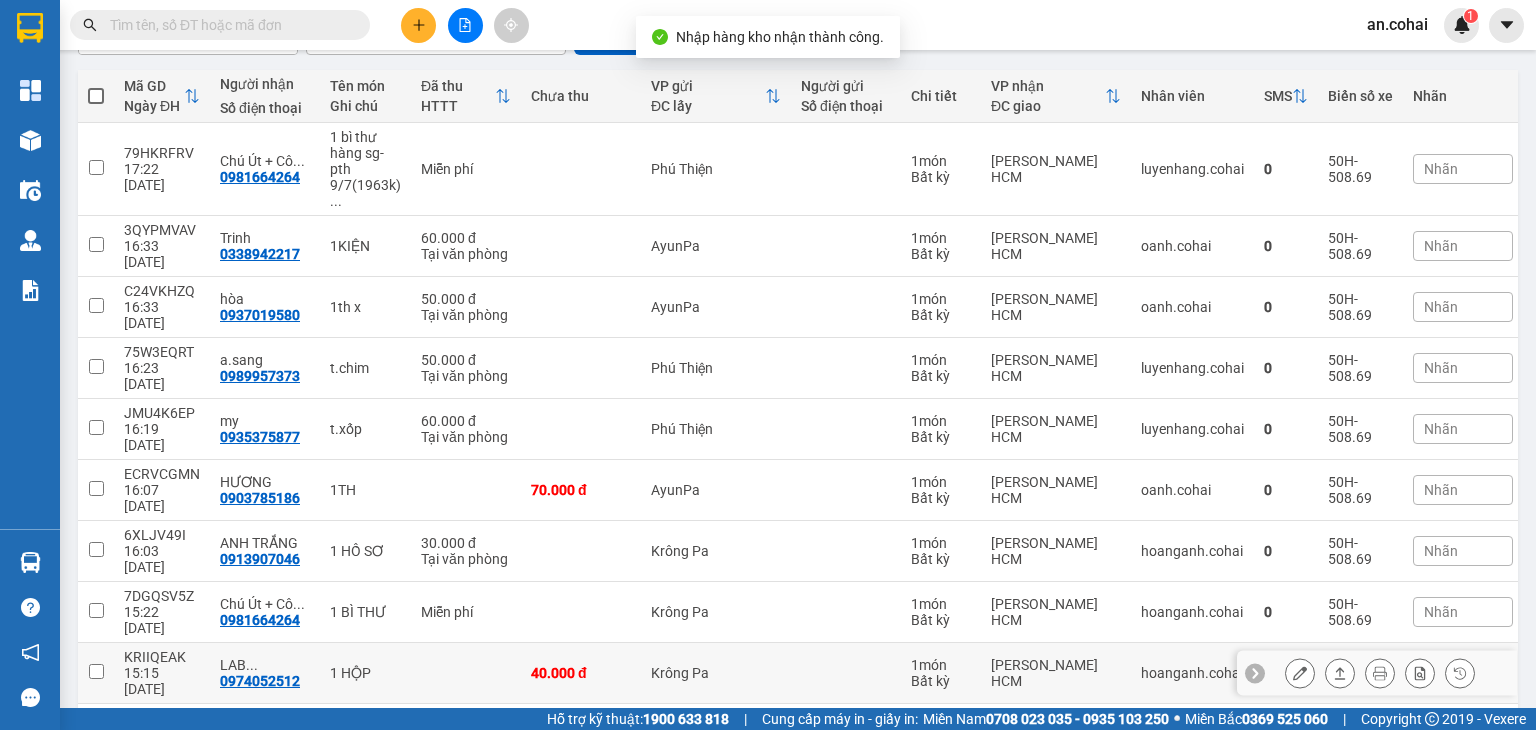 click at bounding box center (96, 673) 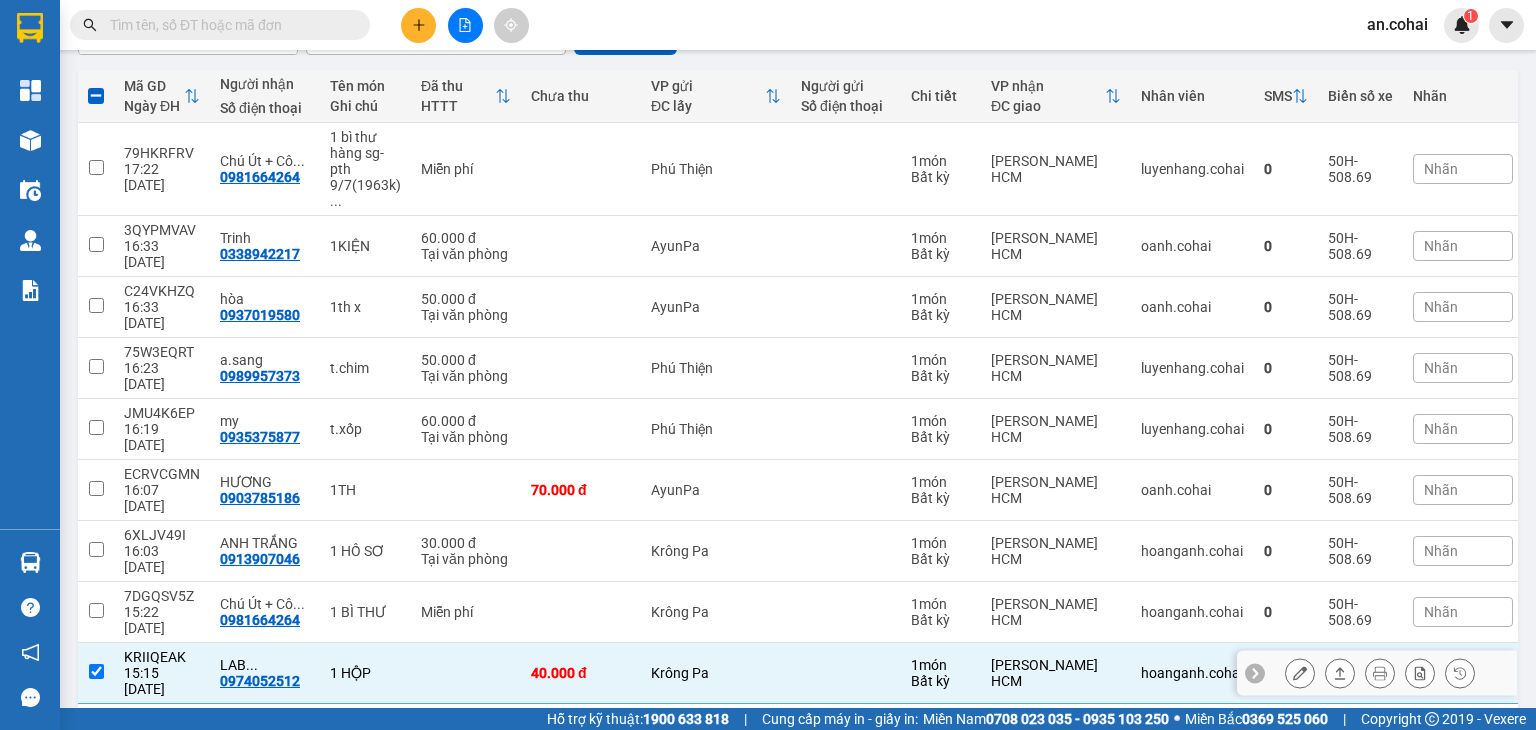 click at bounding box center [96, 673] 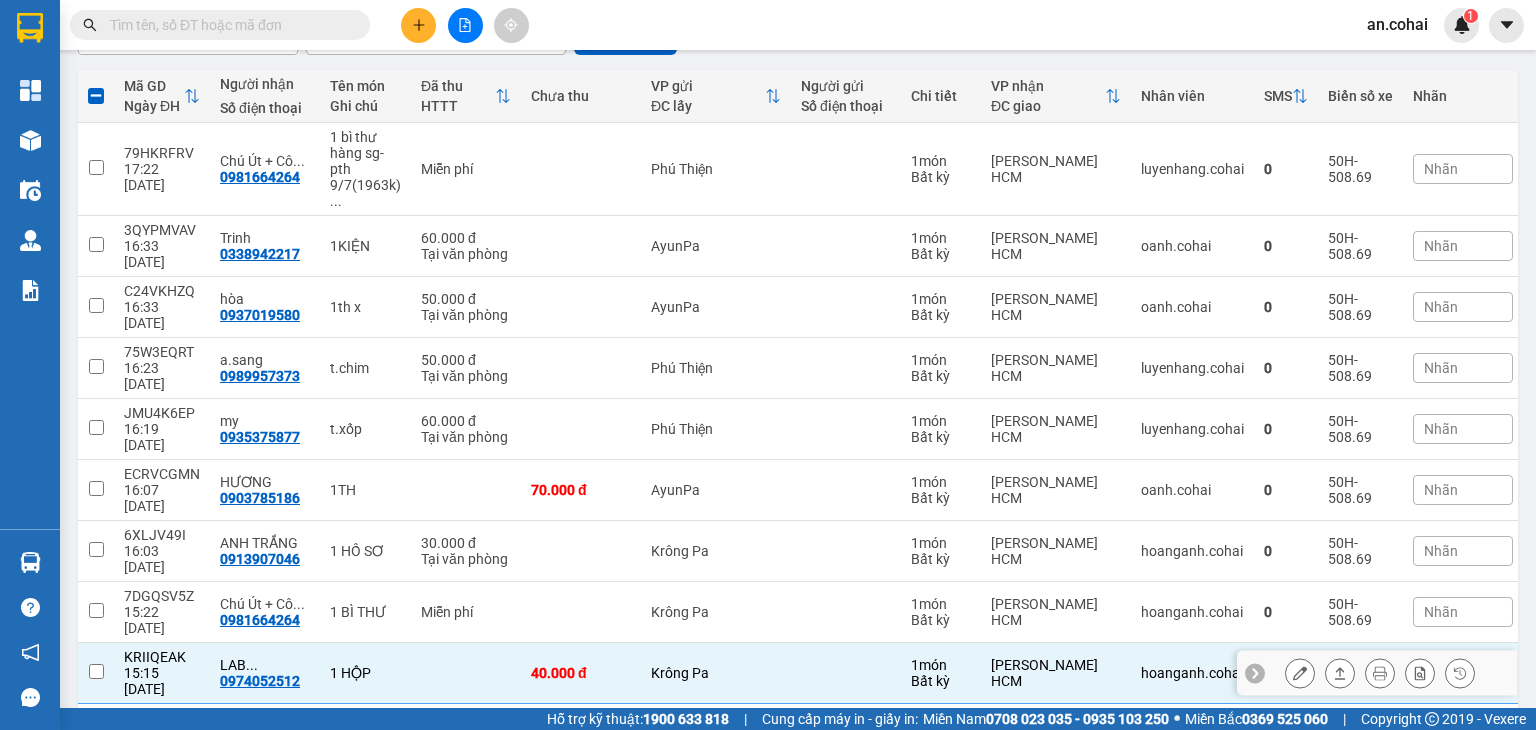 checkbox on "false" 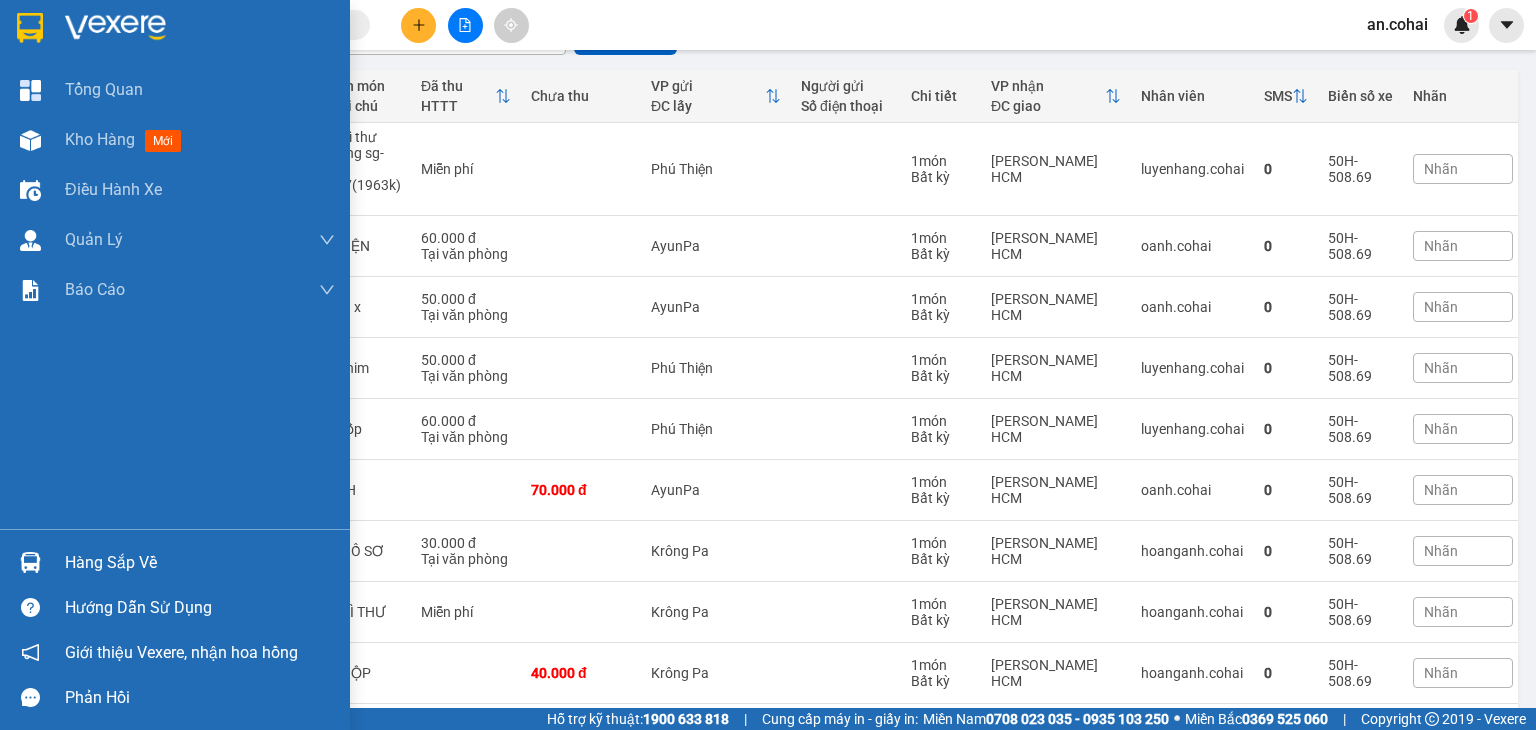 drag, startPoint x: 73, startPoint y: 561, endPoint x: 386, endPoint y: 472, distance: 325.40744 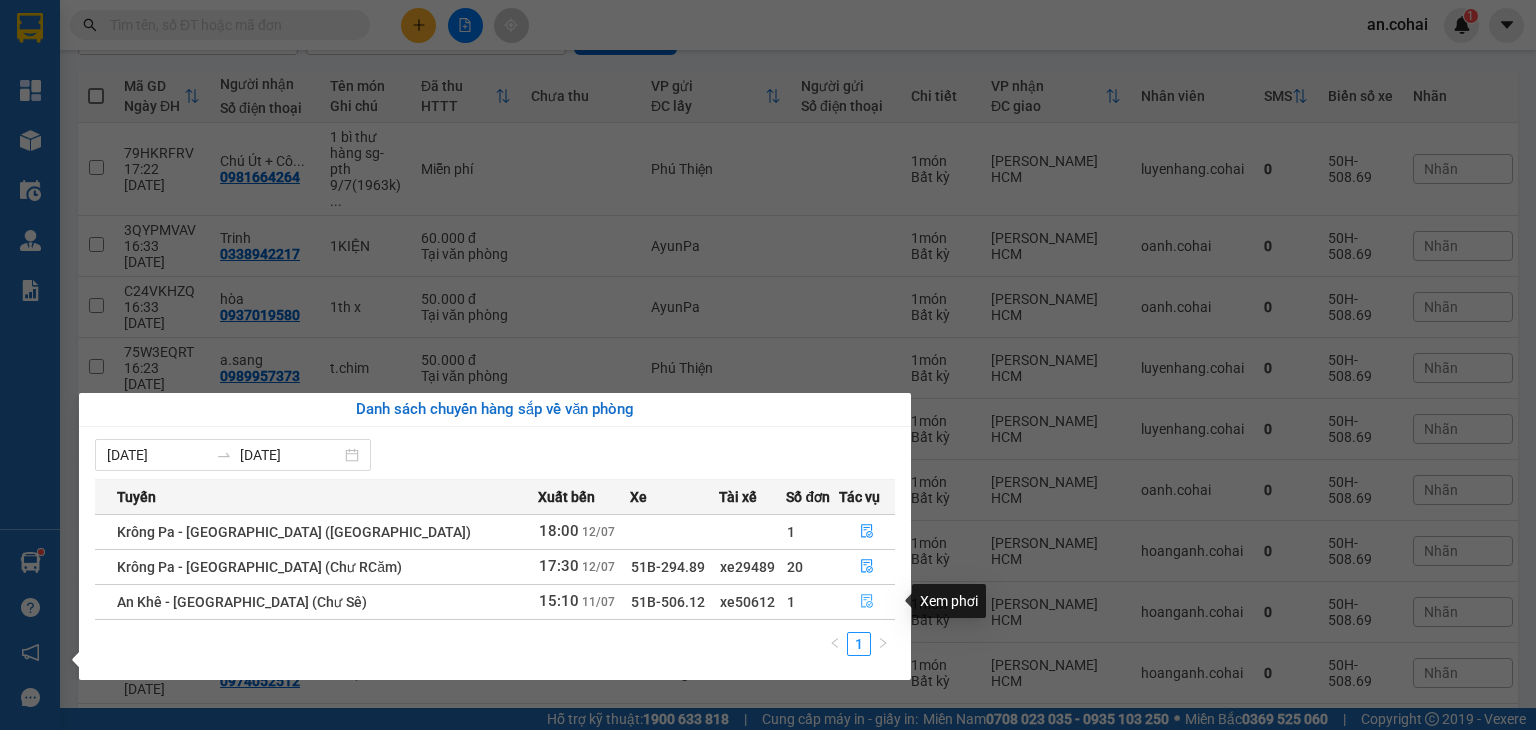 click 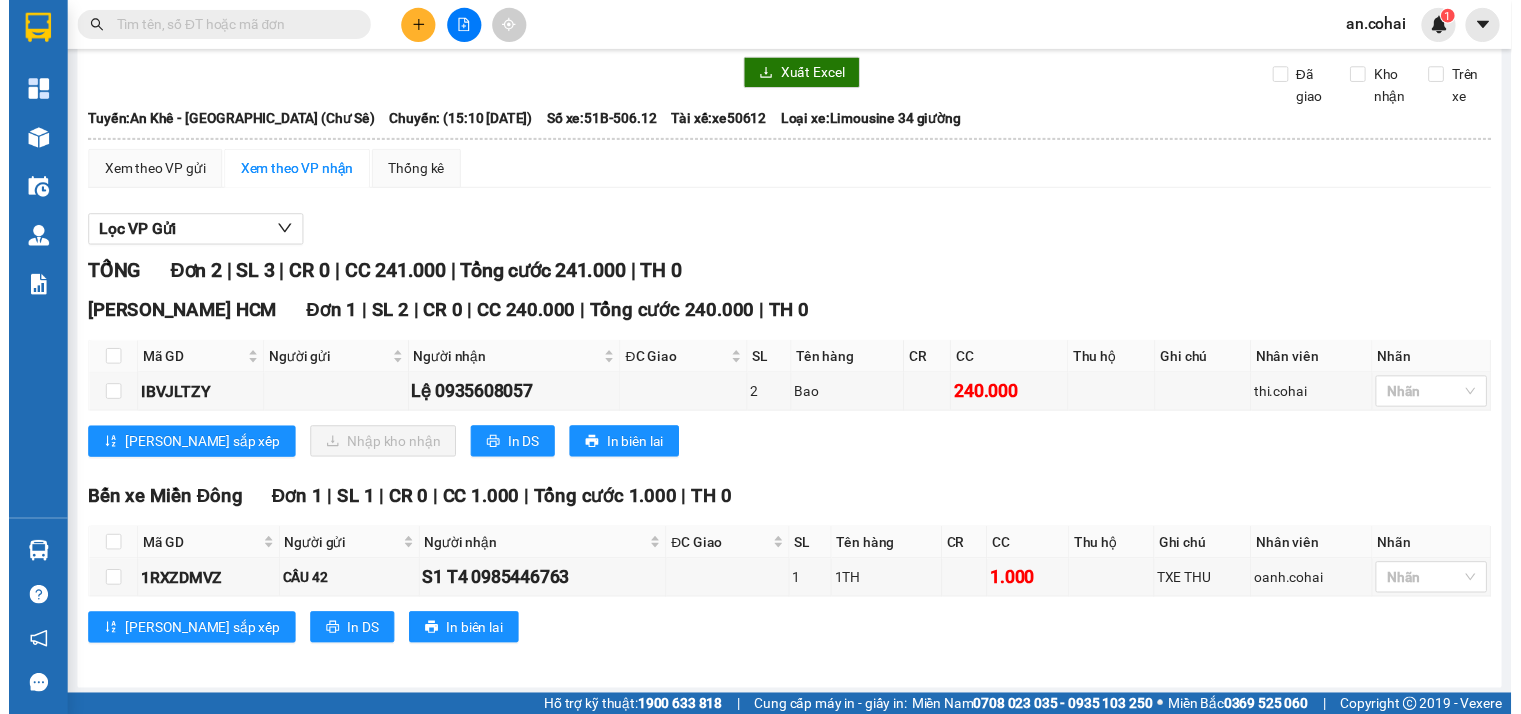 scroll, scrollTop: 73, scrollLeft: 0, axis: vertical 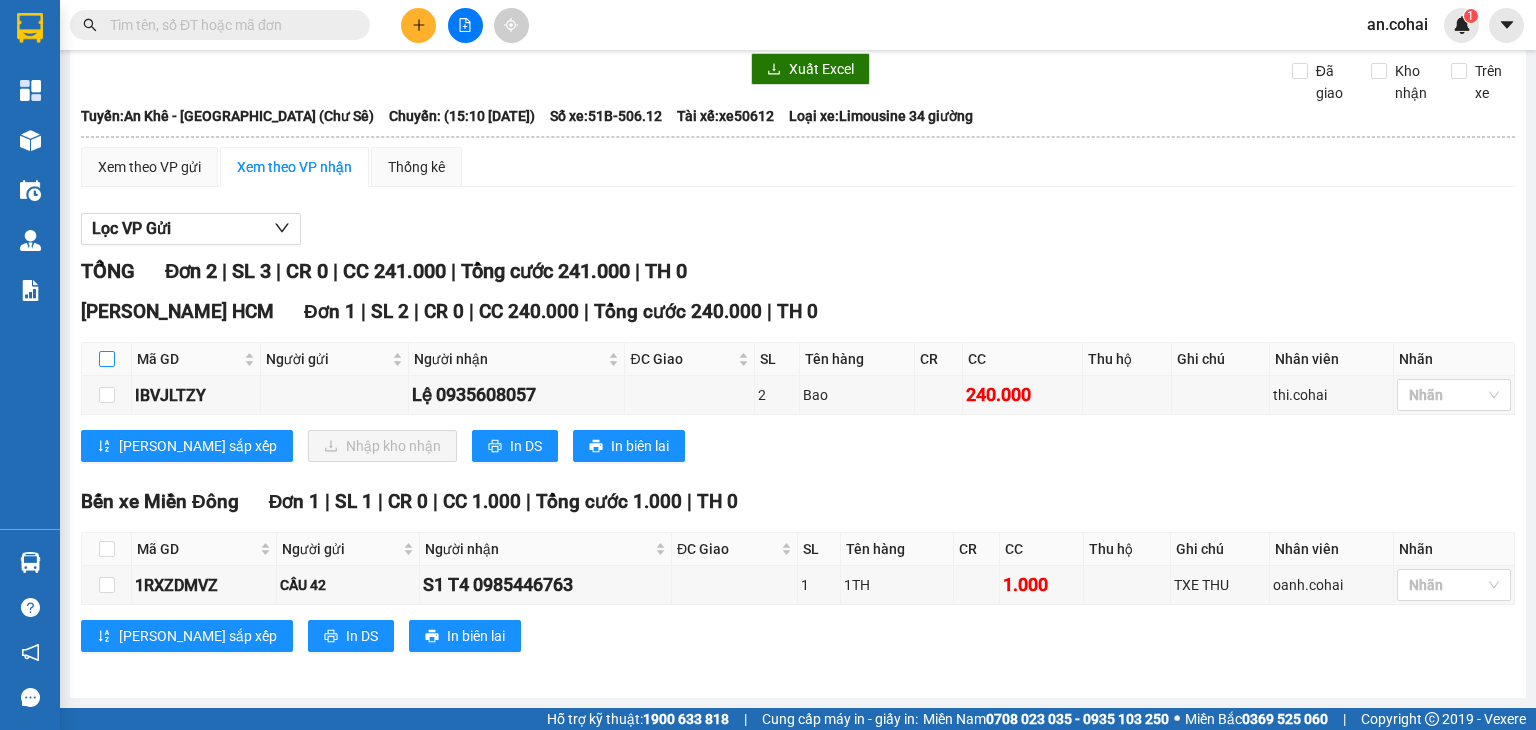 click at bounding box center (107, 359) 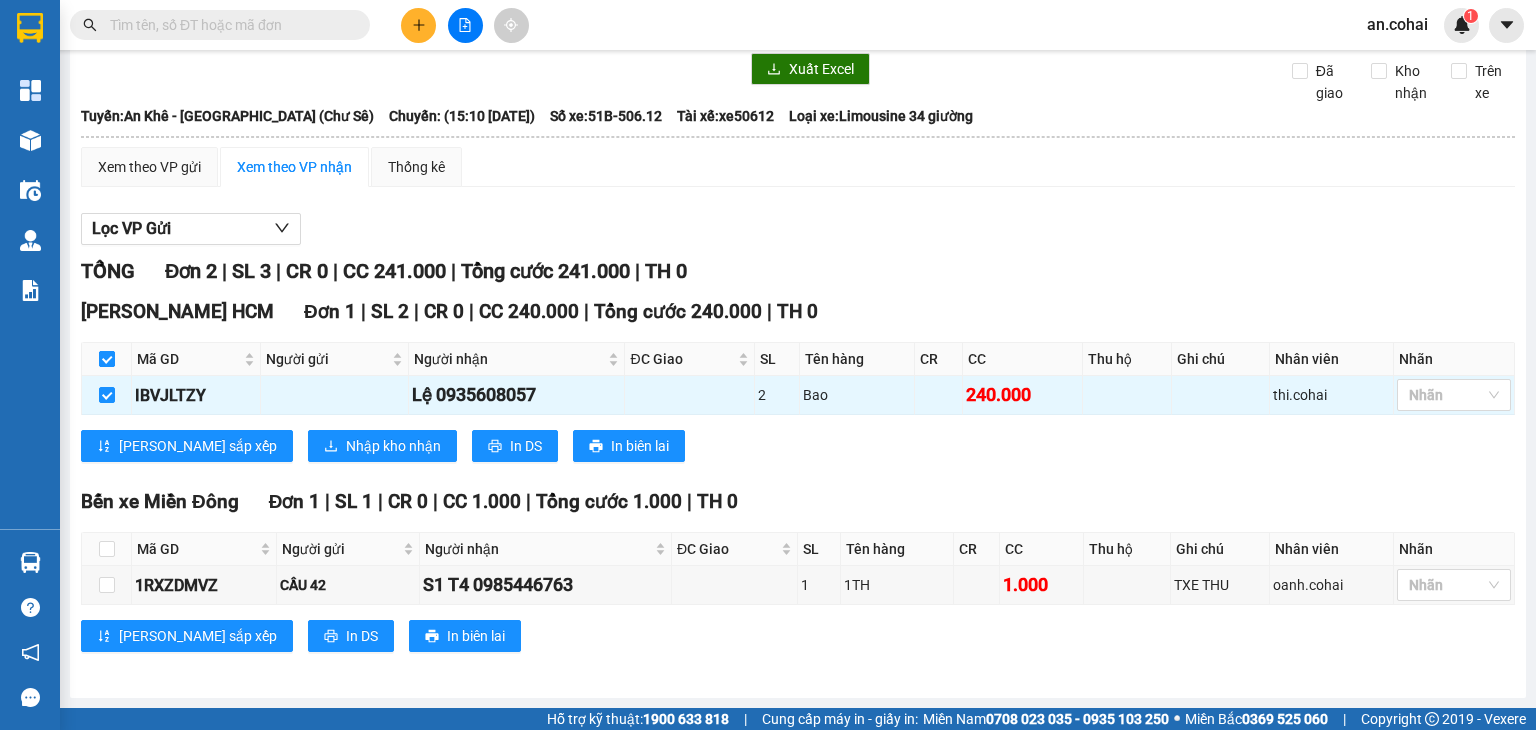 click at bounding box center [107, 359] 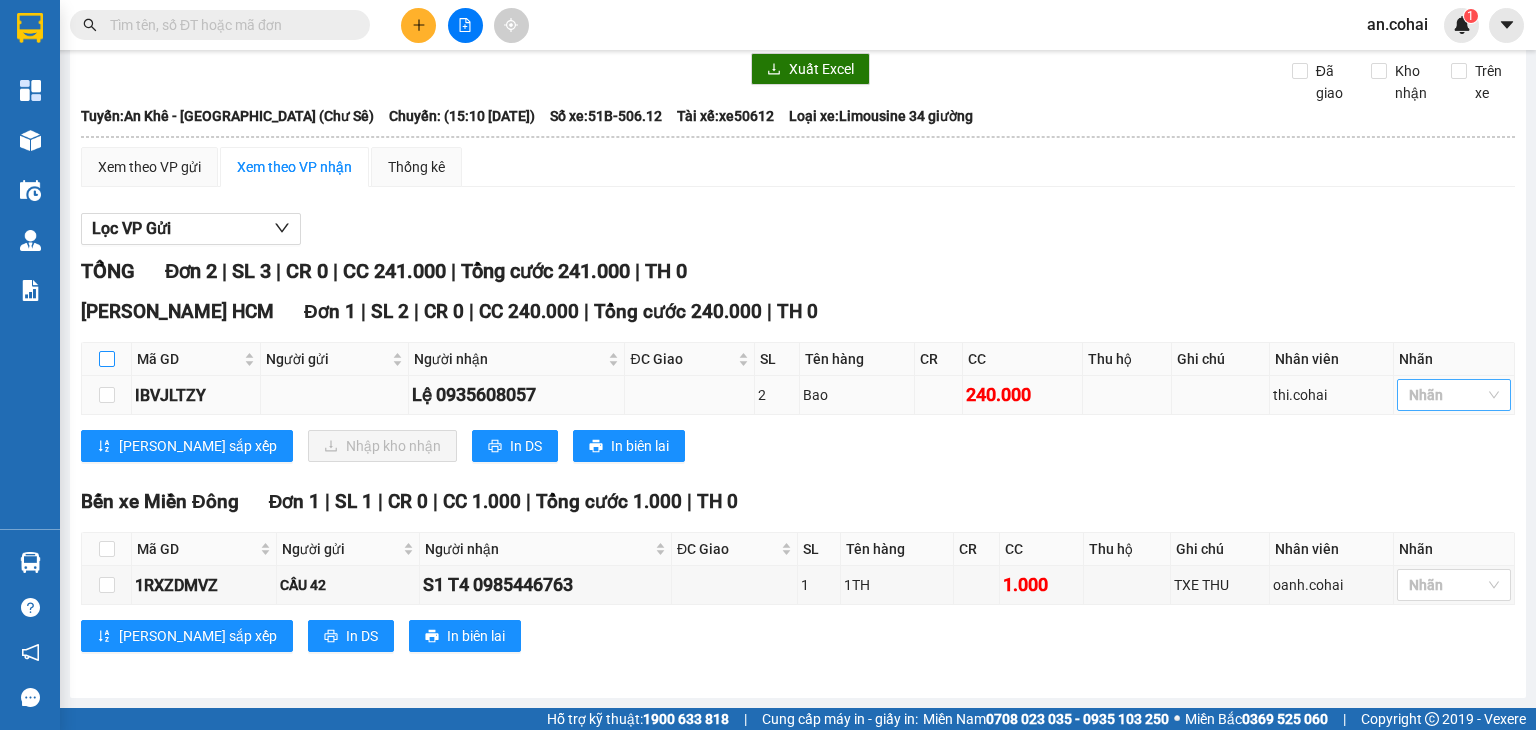 click at bounding box center (1444, 395) 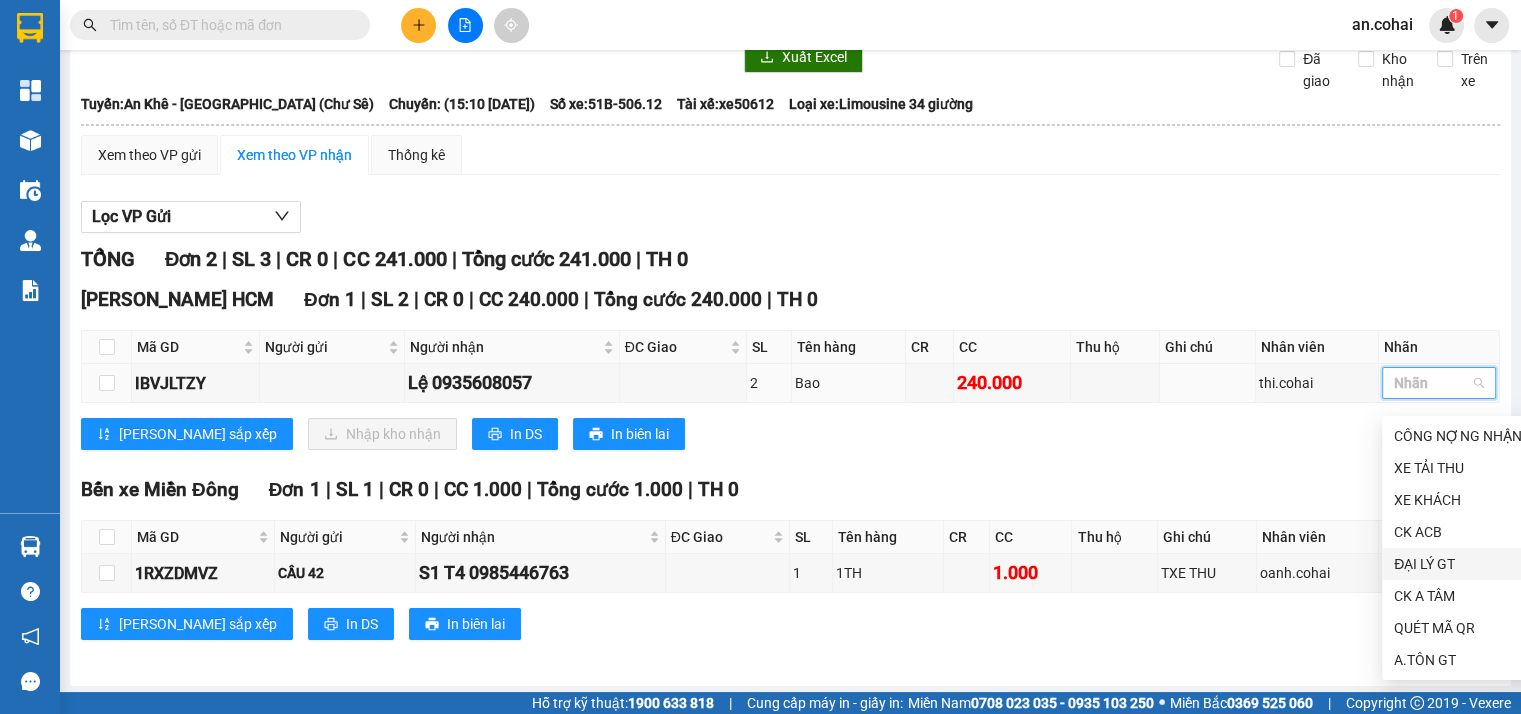 scroll, scrollTop: 32, scrollLeft: 0, axis: vertical 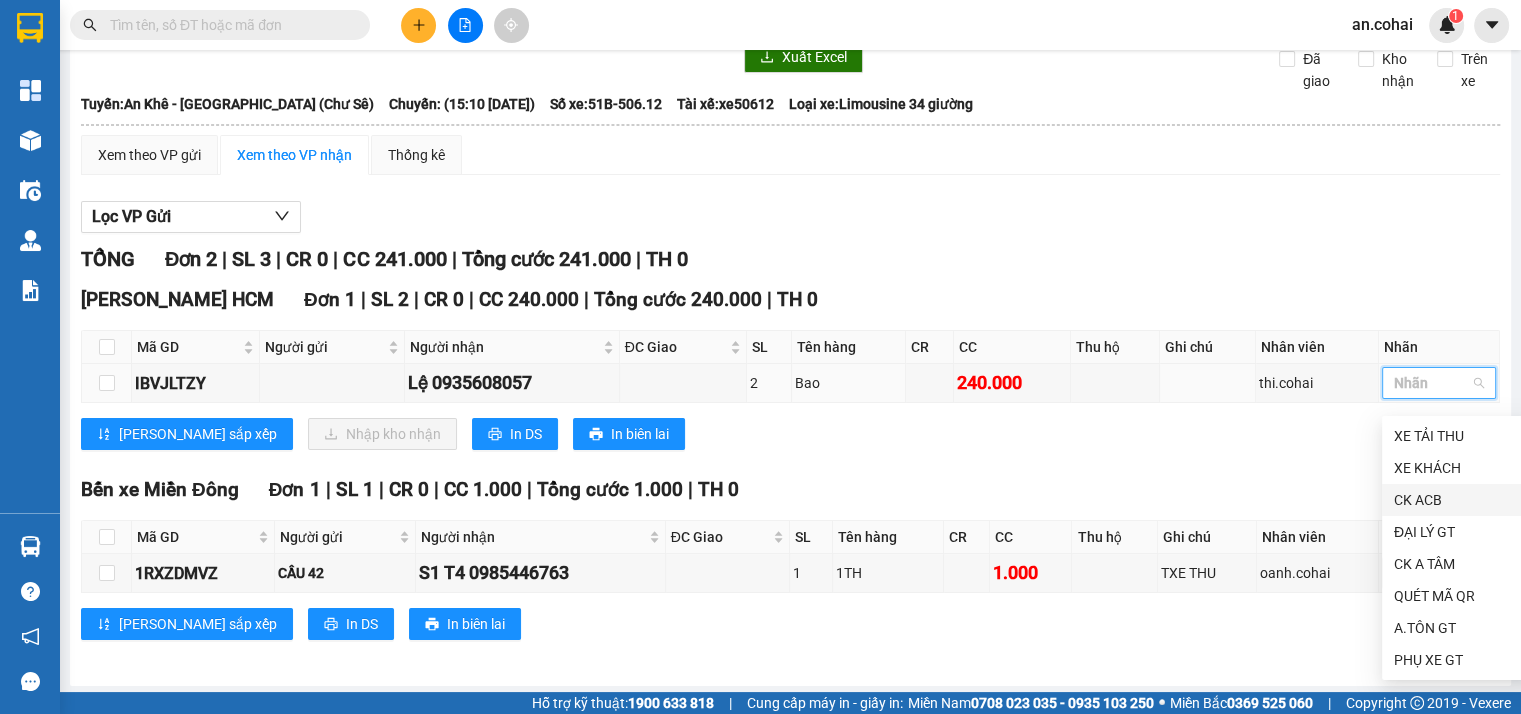 click on "CK ACB" at bounding box center [1458, 500] 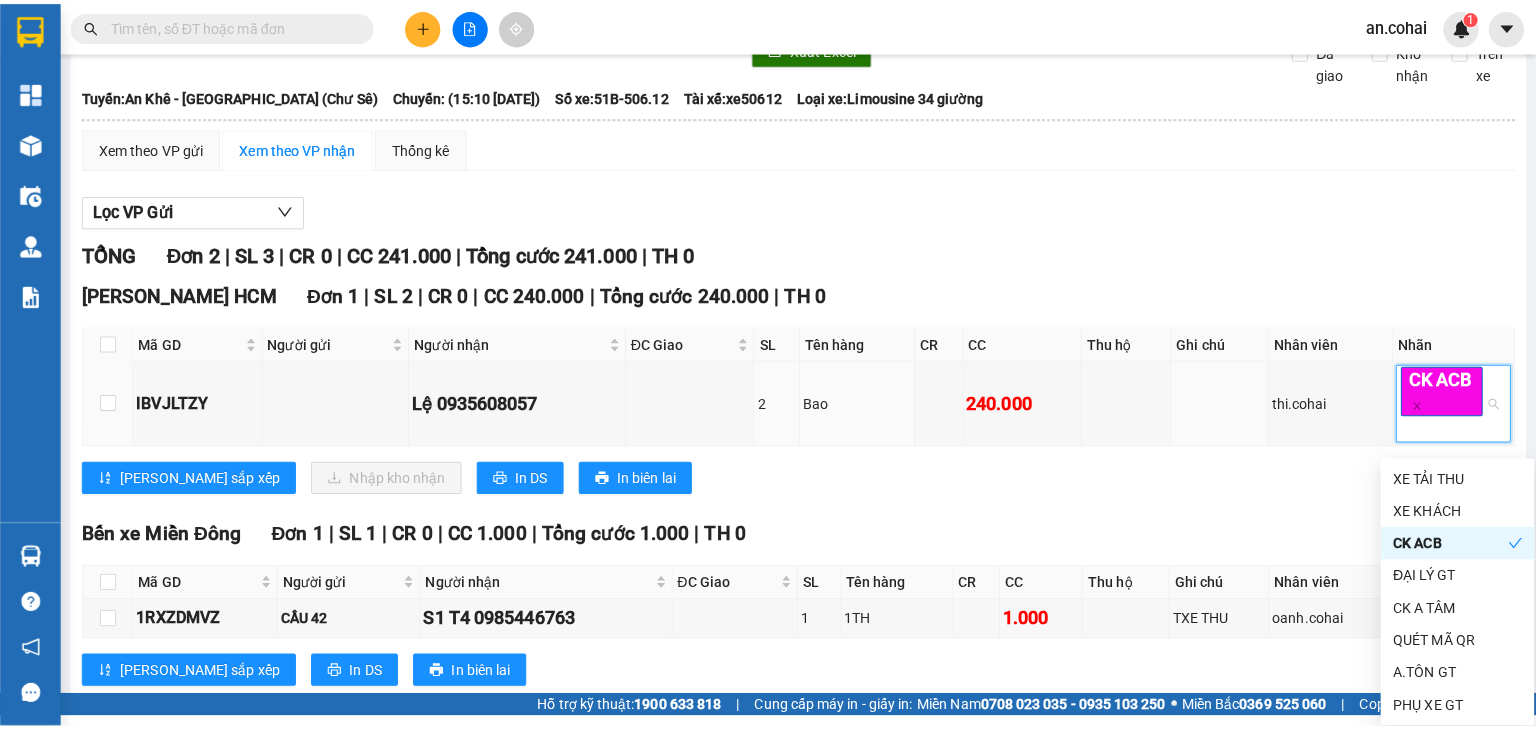 scroll, scrollTop: 0, scrollLeft: 0, axis: both 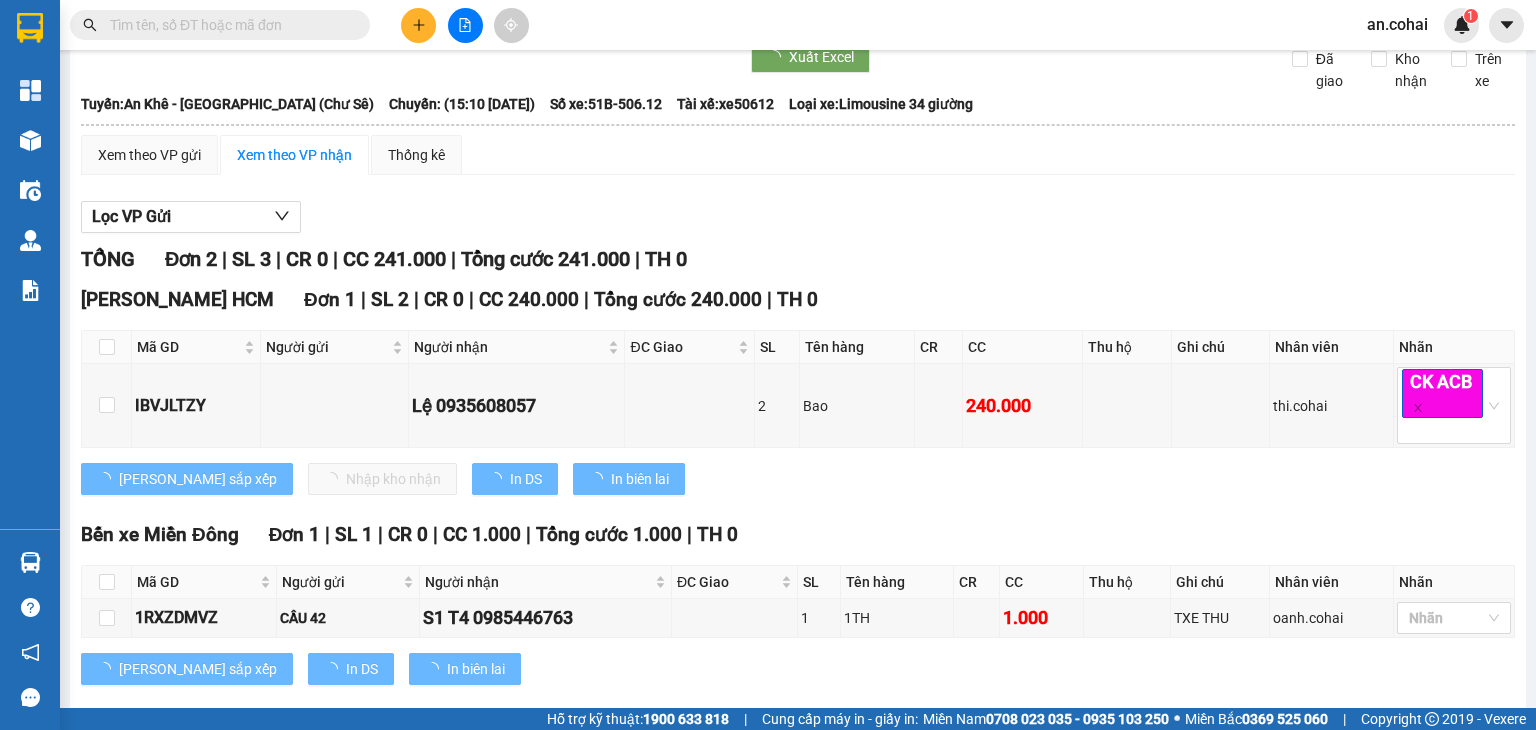 click on "[PERSON_NAME] HCM Đơn   1 | SL   2 | CR   0 | CC   240.000 | Tổng cước   240.000 | TH   0 Mã GD Người gửi Người nhận ĐC Giao SL Tên hàng CR CC Thu hộ Ghi chú Nhân viên [PERSON_NAME] nhận                             IBVJLTZY   Lệ 0935608057 2 Bao 240.000 thi.cohai CK ACB   Lưu sắp xếp Nhập kho nhận In DS In biên lai Cô Hai   [PHONE_NUMBER]   [GEOGRAPHIC_DATA][PERSON_NAME] 8 PHƠI HÀNG [PERSON_NAME] HCM  -  19:14 [DATE] [GEOGRAPHIC_DATA]:  An Khê - [GEOGRAPHIC_DATA] ([GEOGRAPHIC_DATA])  [GEOGRAPHIC_DATA]:   (15:10 [DATE]) [GEOGRAPHIC_DATA] xế:  xe50612   Số xe:  51B-506.12   Loại xe:  Limousine 34 giường Mã GD Người gửi Người nhận ĐC Giao SL Tên hàng CR CC Thu hộ Ghi chú Nhân viên [PERSON_NAME] nhận [PERSON_NAME] HCM Đơn   1 | SL   2 | CR   0 | CC   240.000 | Tổng cước   240.000 | TH   0 IBVJLTZY   Lệ 0935608057 2 Bao 240.000 thi.cohai 1 2 0 240.000 0 Cước rồi :   0  VNĐ Chưa cước :   240.000  VNĐ Thu hộ:  0  VNĐ VP Gửi ([PERSON_NAME] & ghi rõ họ tên)" at bounding box center (798, 397) 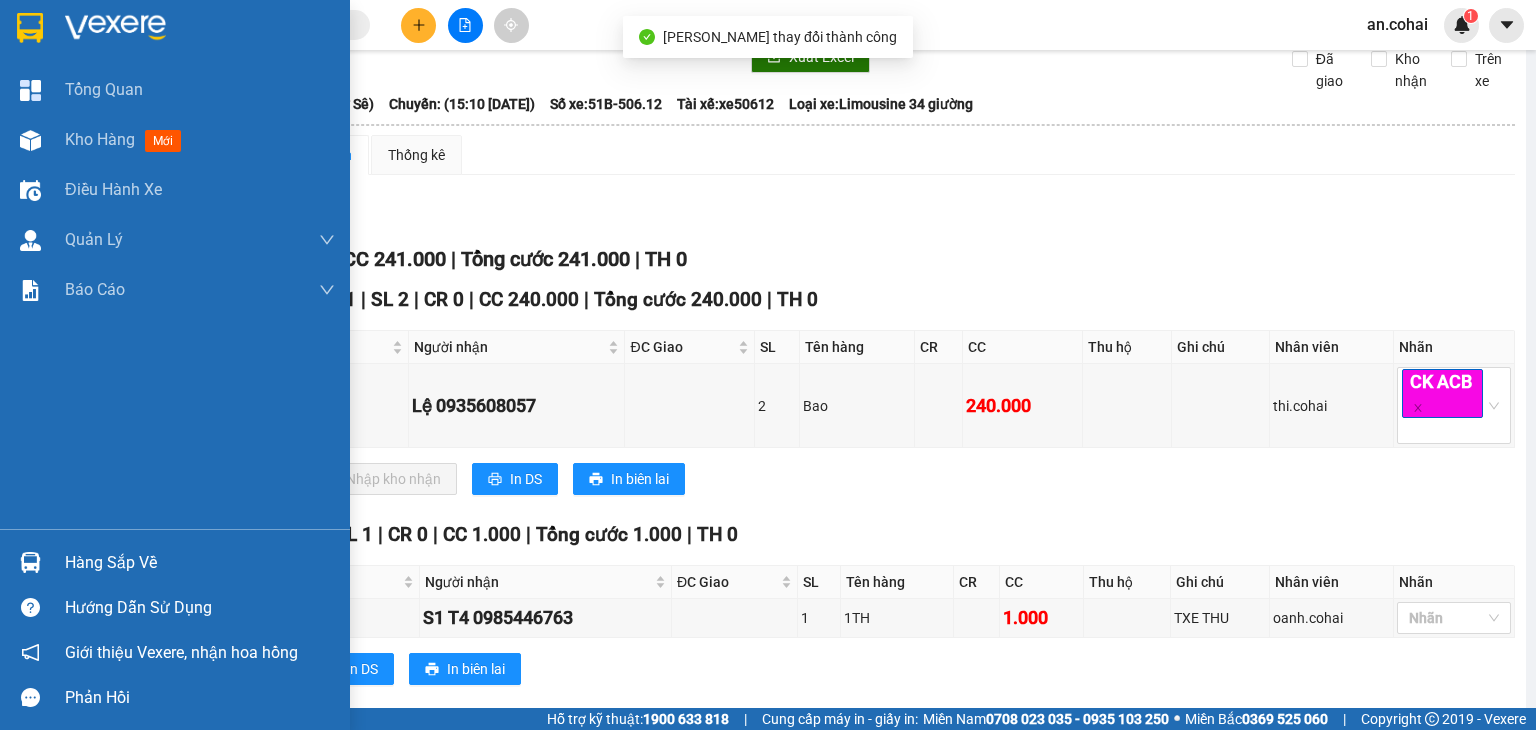 click on "Hàng sắp về" at bounding box center [200, 563] 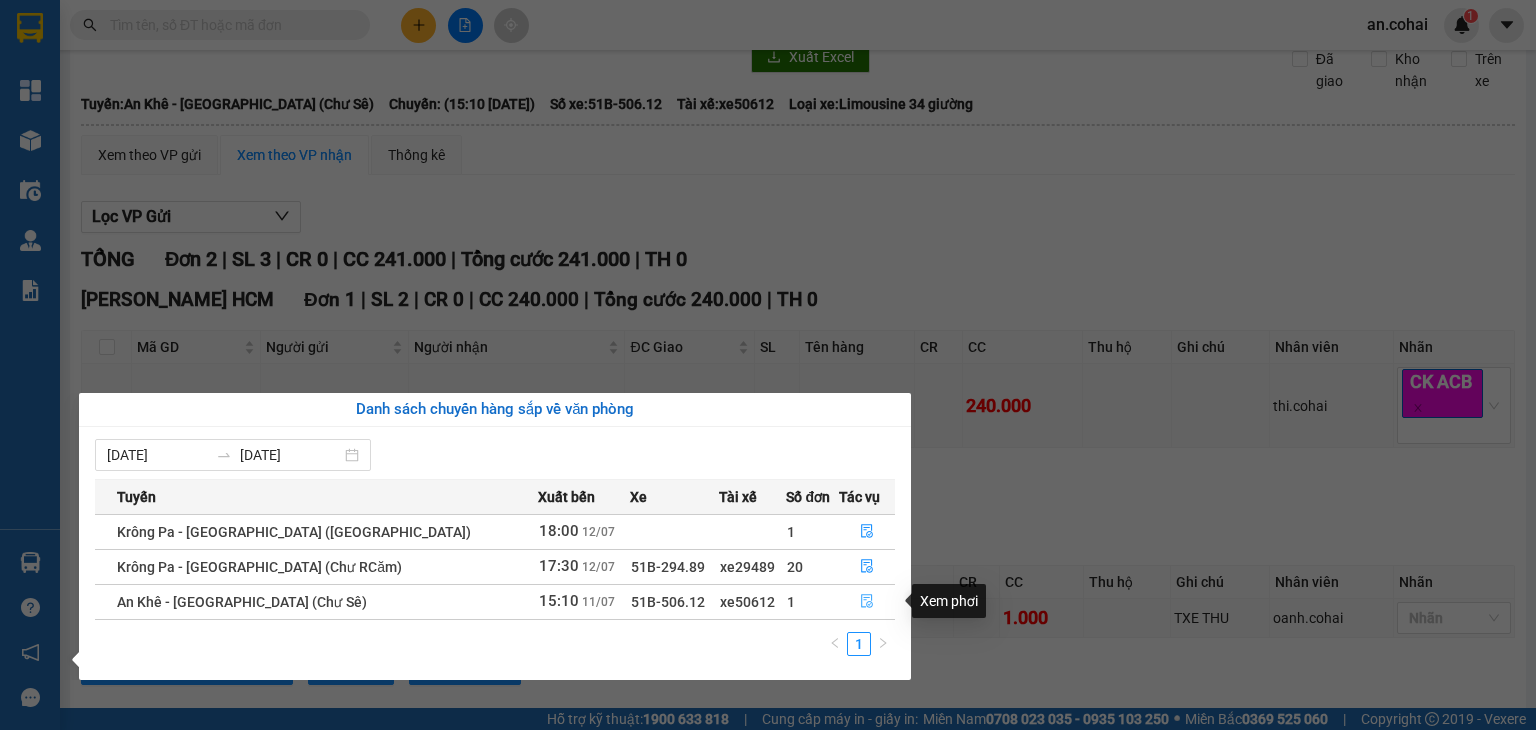 click 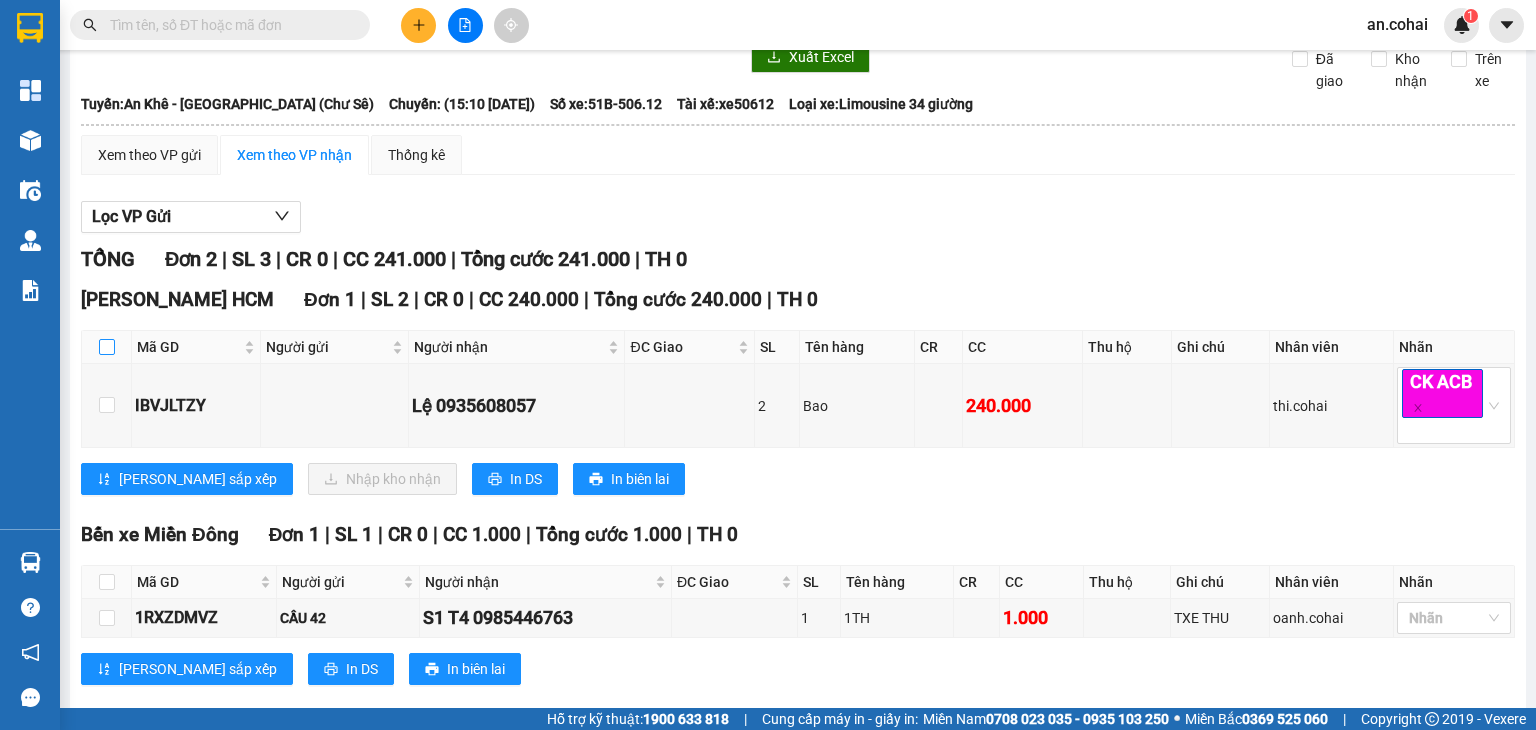 click at bounding box center (107, 347) 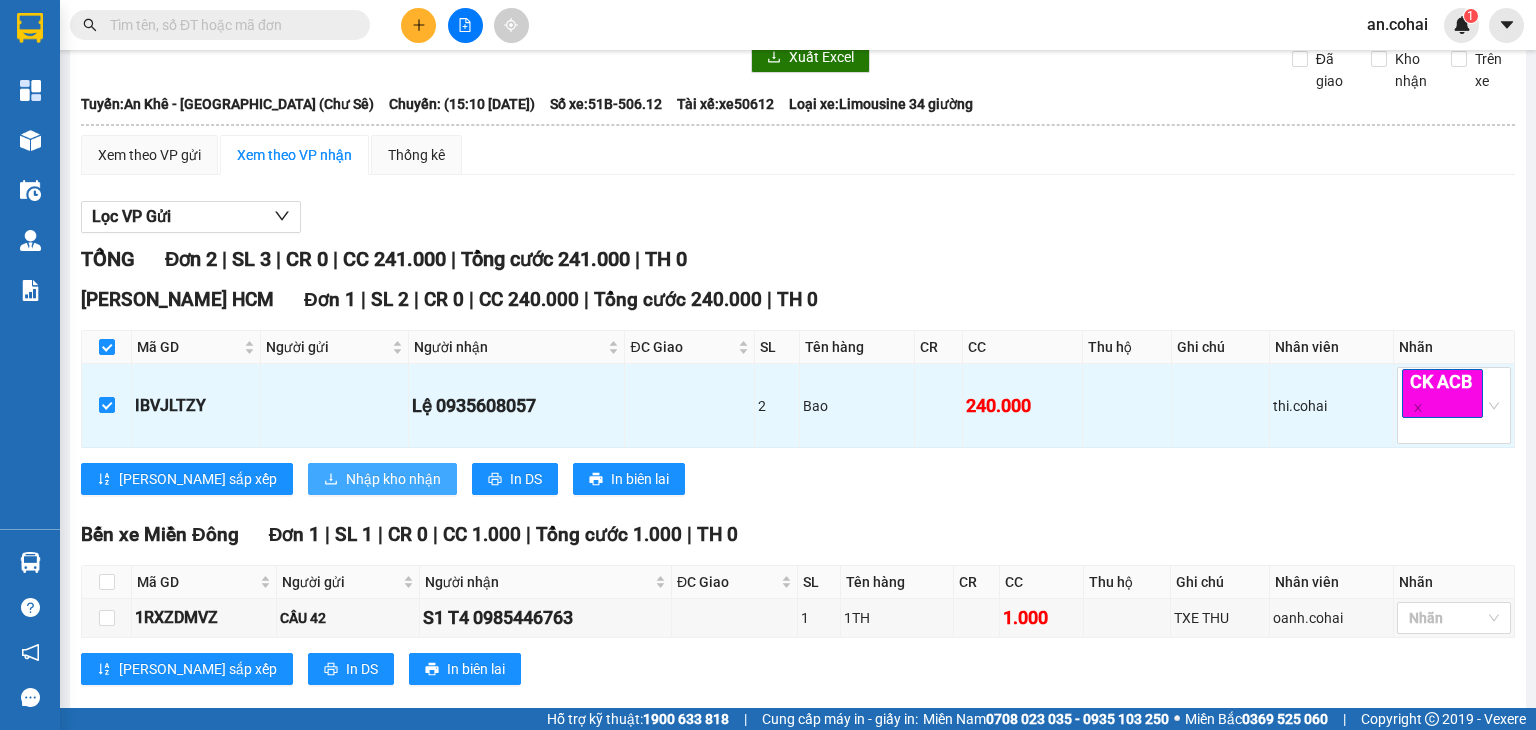 click on "Nhập kho nhận" at bounding box center (393, 479) 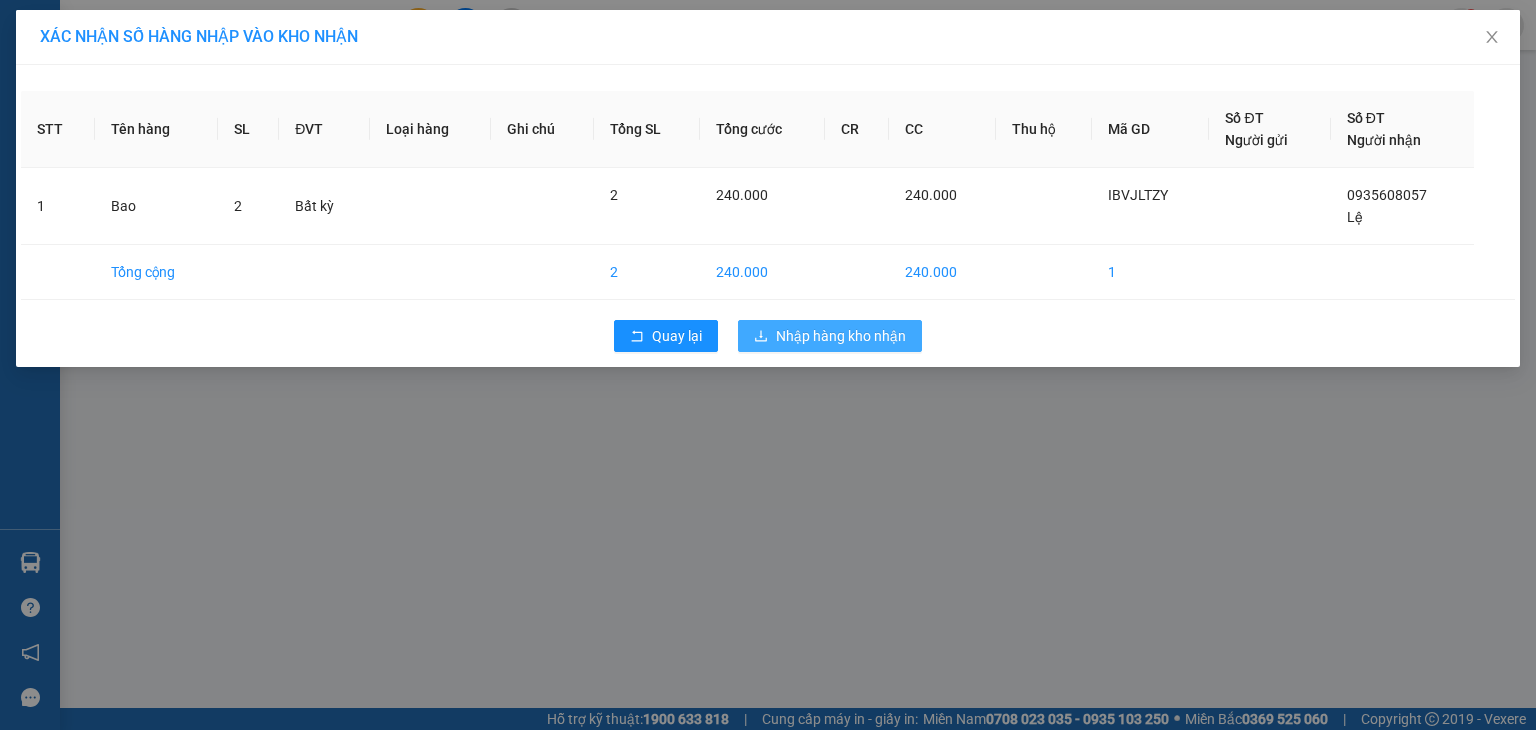 click on "Nhập hàng kho nhận" at bounding box center [841, 336] 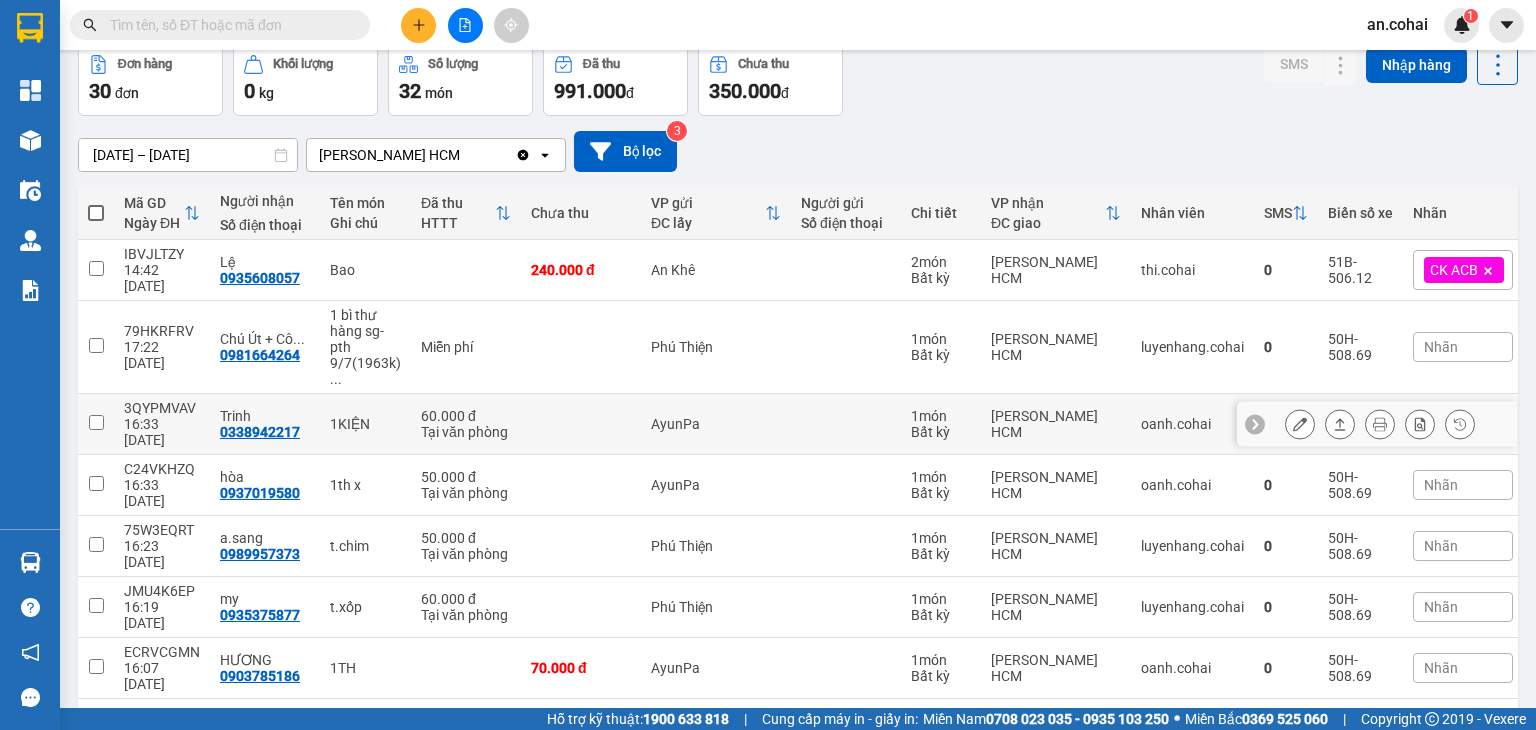 scroll, scrollTop: 200, scrollLeft: 0, axis: vertical 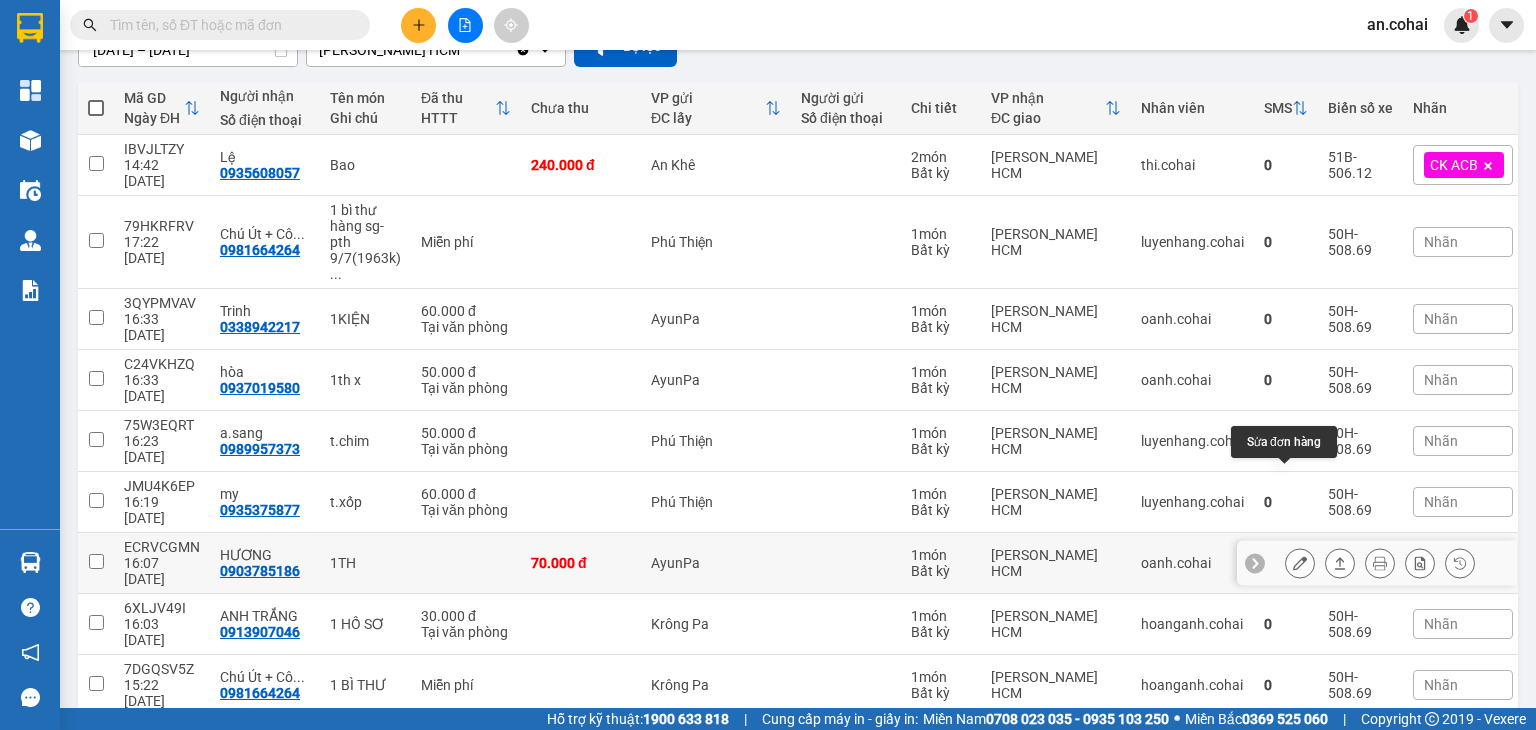 click at bounding box center [1300, 563] 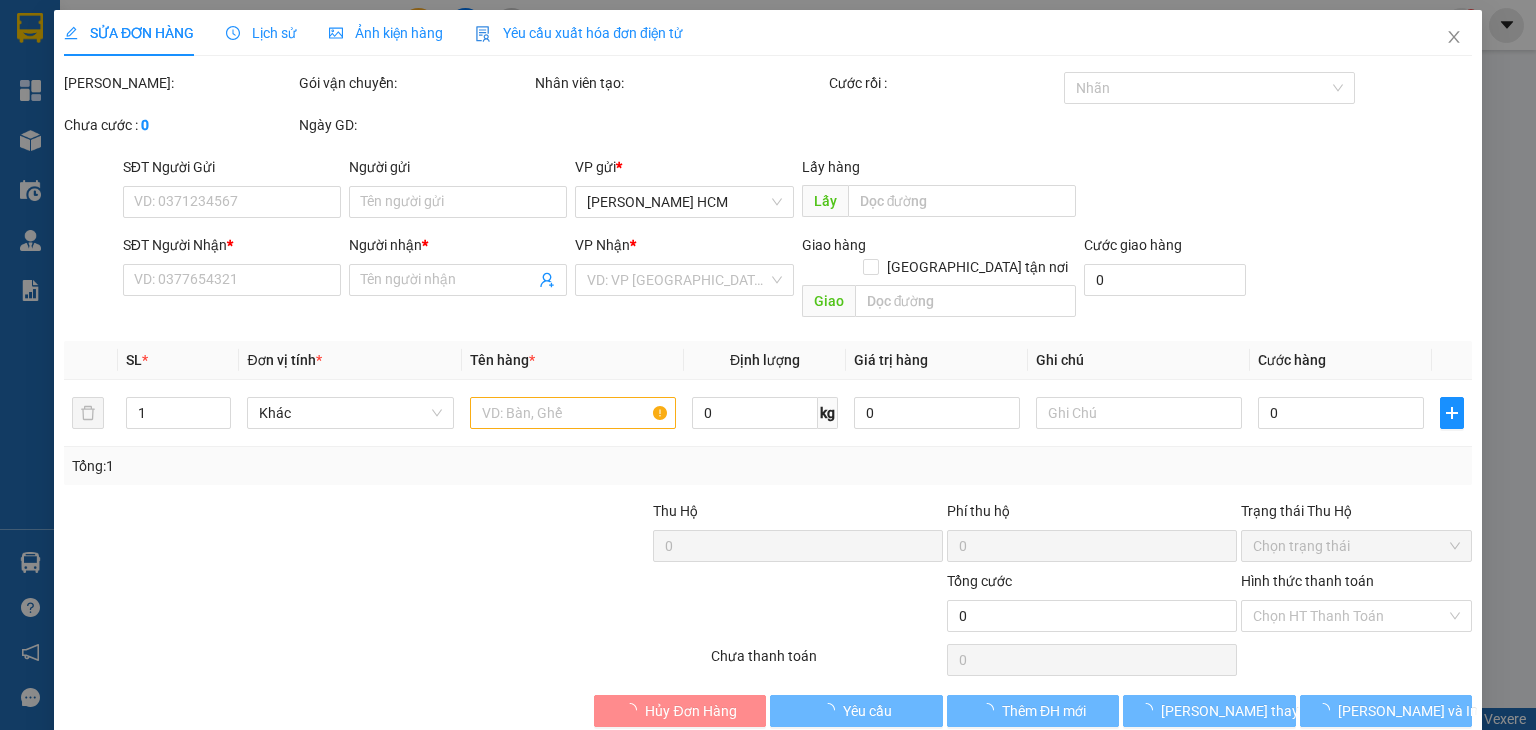 scroll, scrollTop: 0, scrollLeft: 0, axis: both 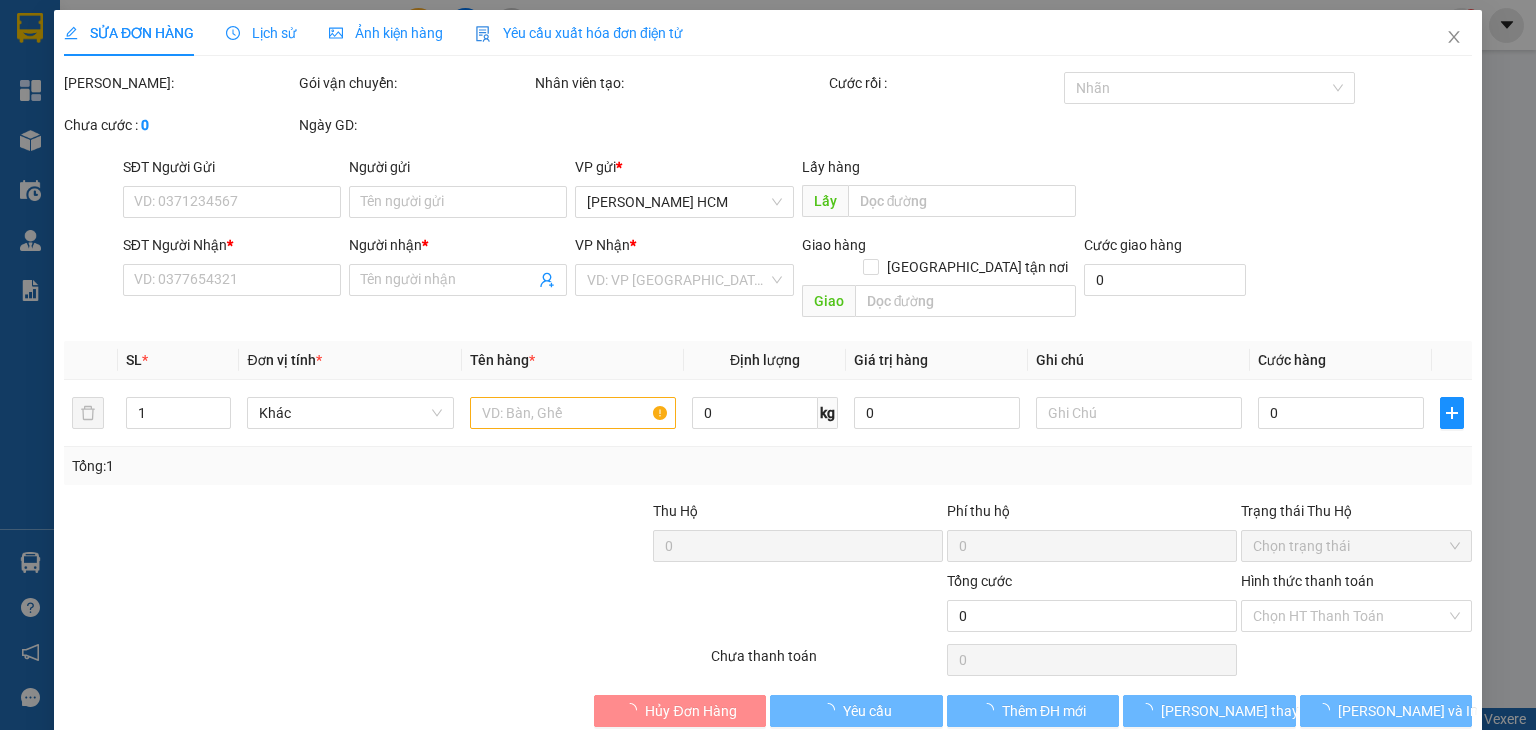 type on "0903785186" 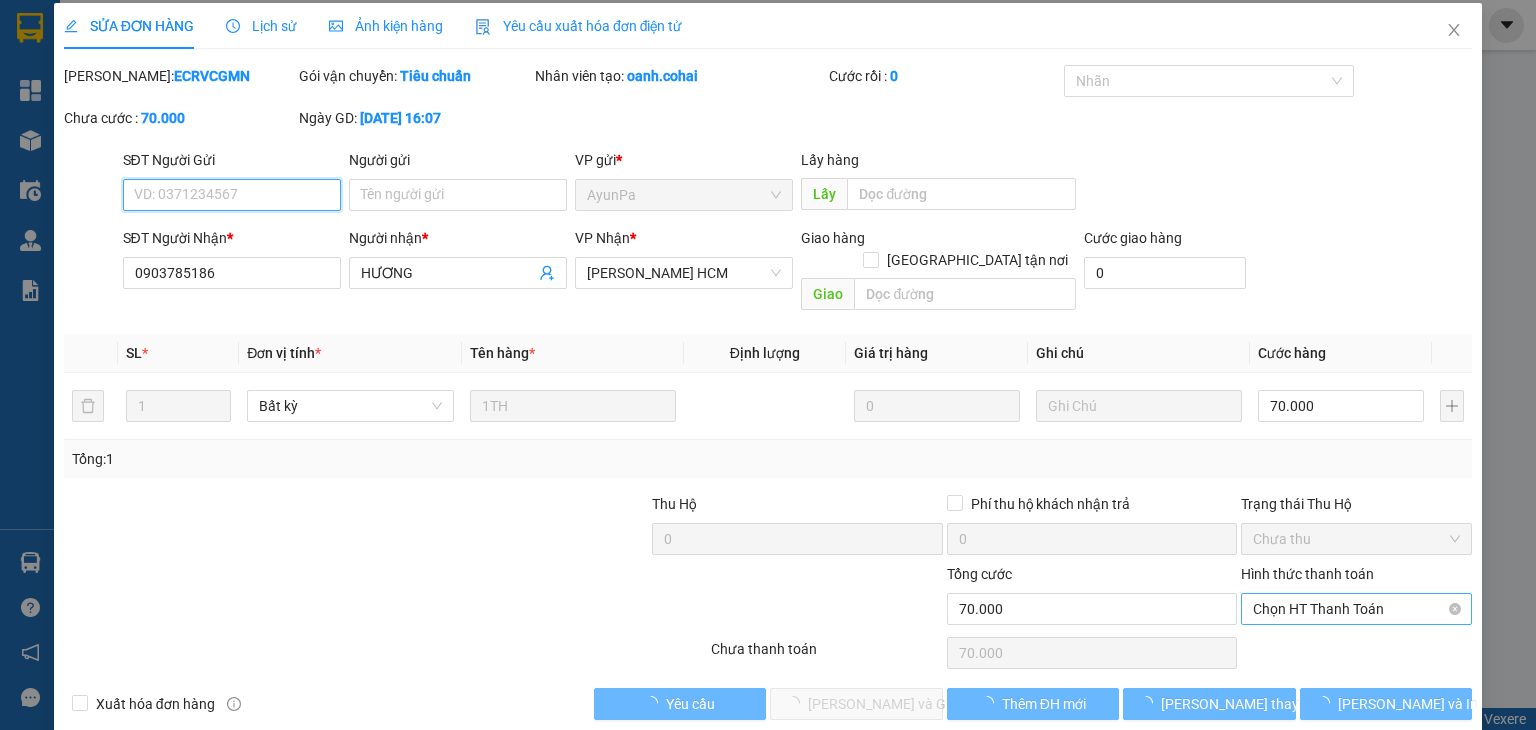scroll, scrollTop: 13, scrollLeft: 0, axis: vertical 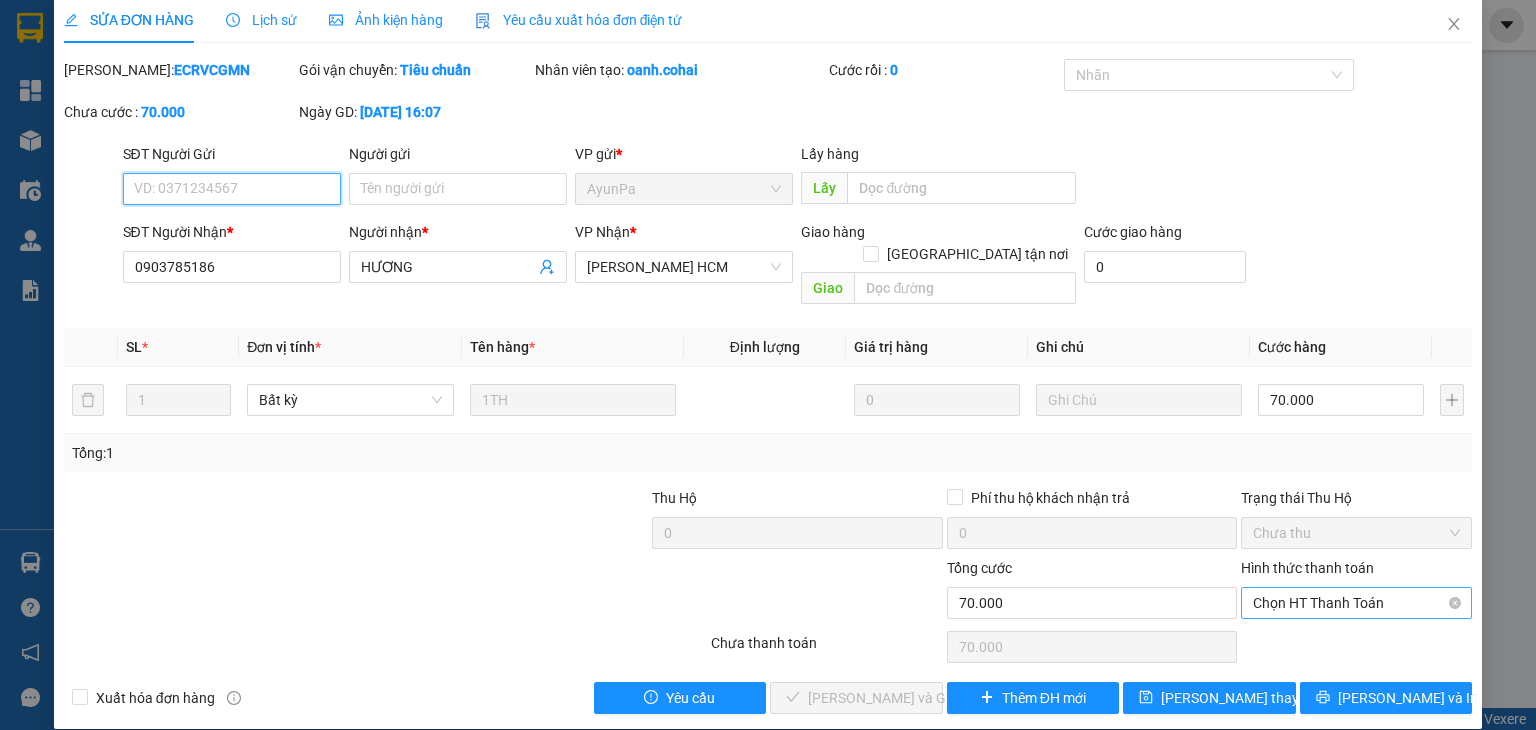 click on "Chọn HT Thanh Toán" at bounding box center [1356, 603] 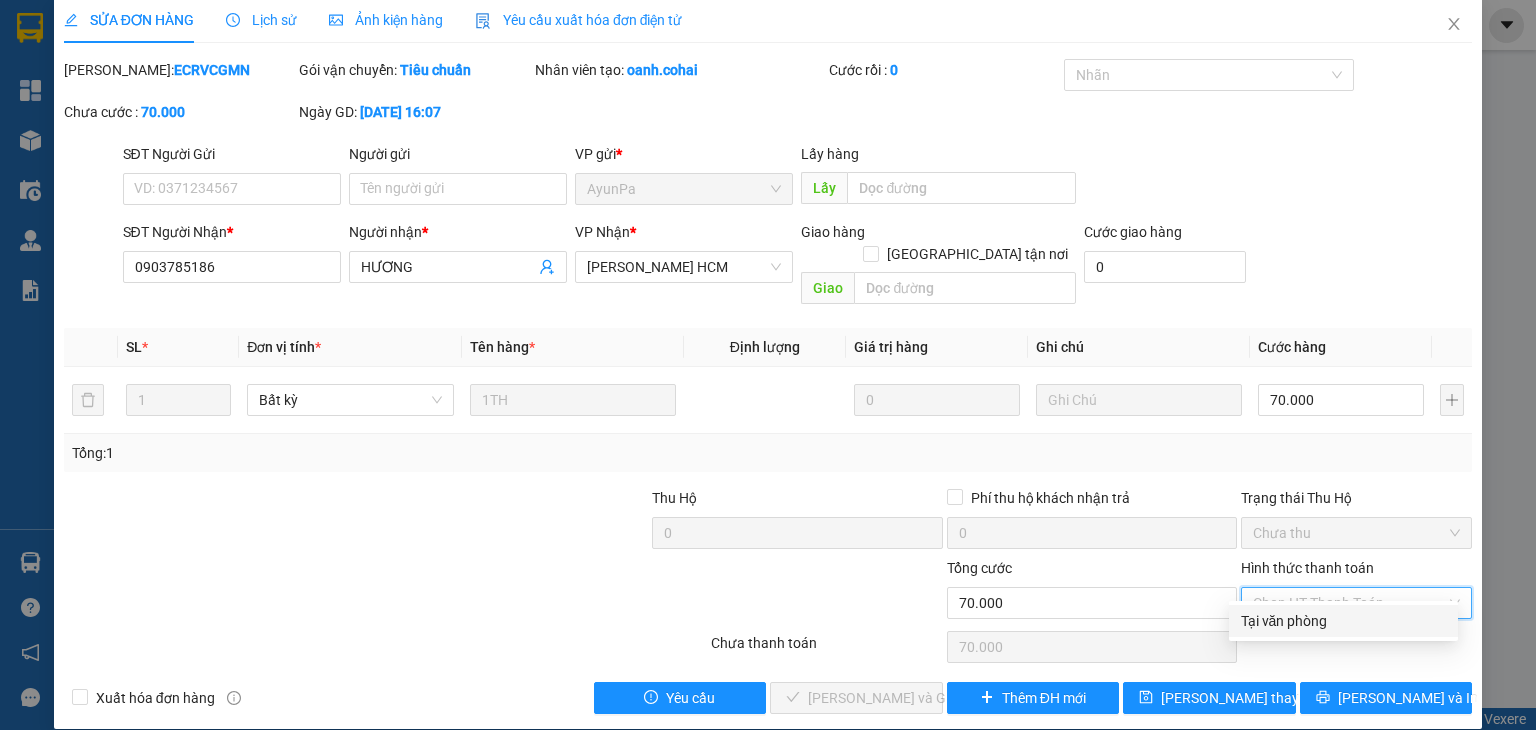 click on "Tại văn phòng" at bounding box center [1343, 621] 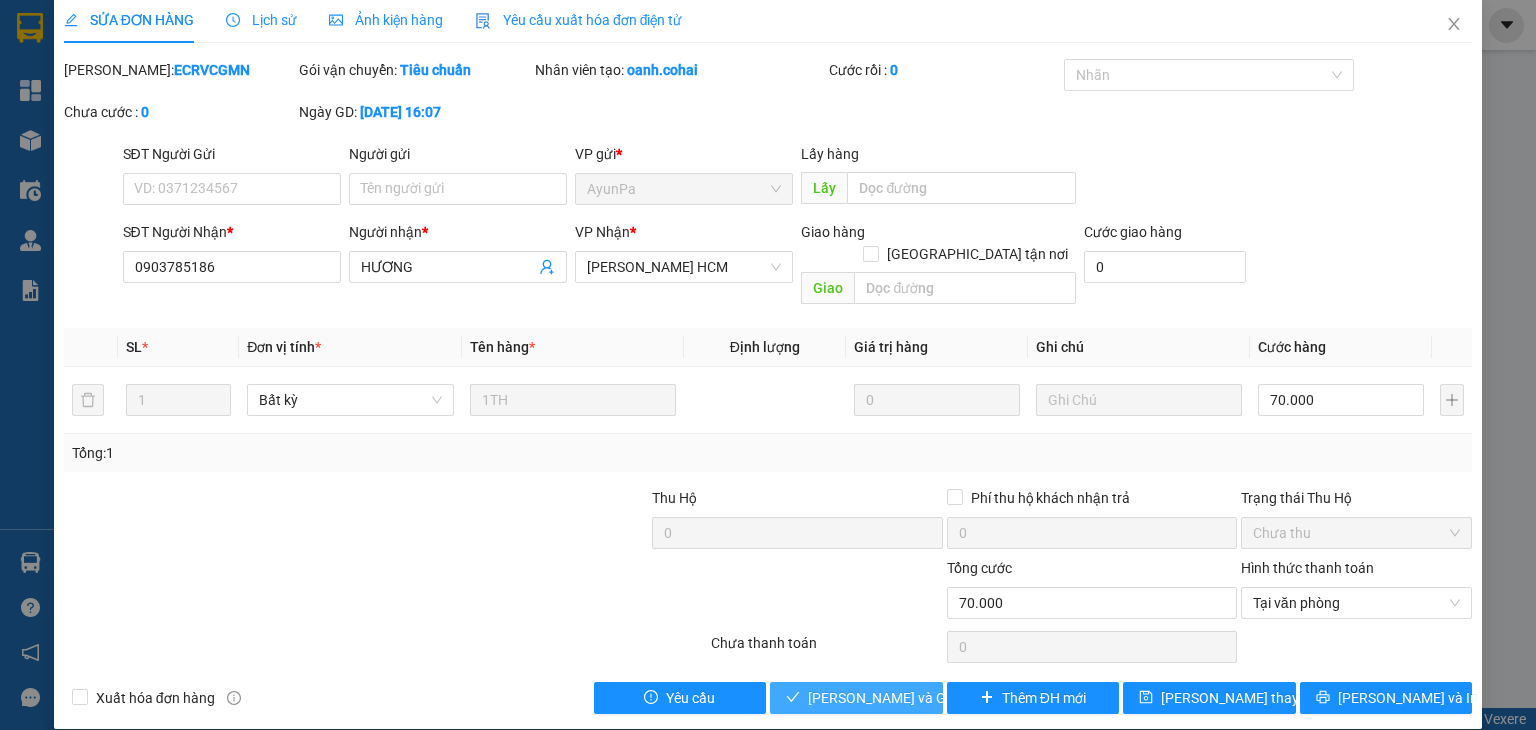 click on "[PERSON_NAME] và Giao hàng" at bounding box center [904, 698] 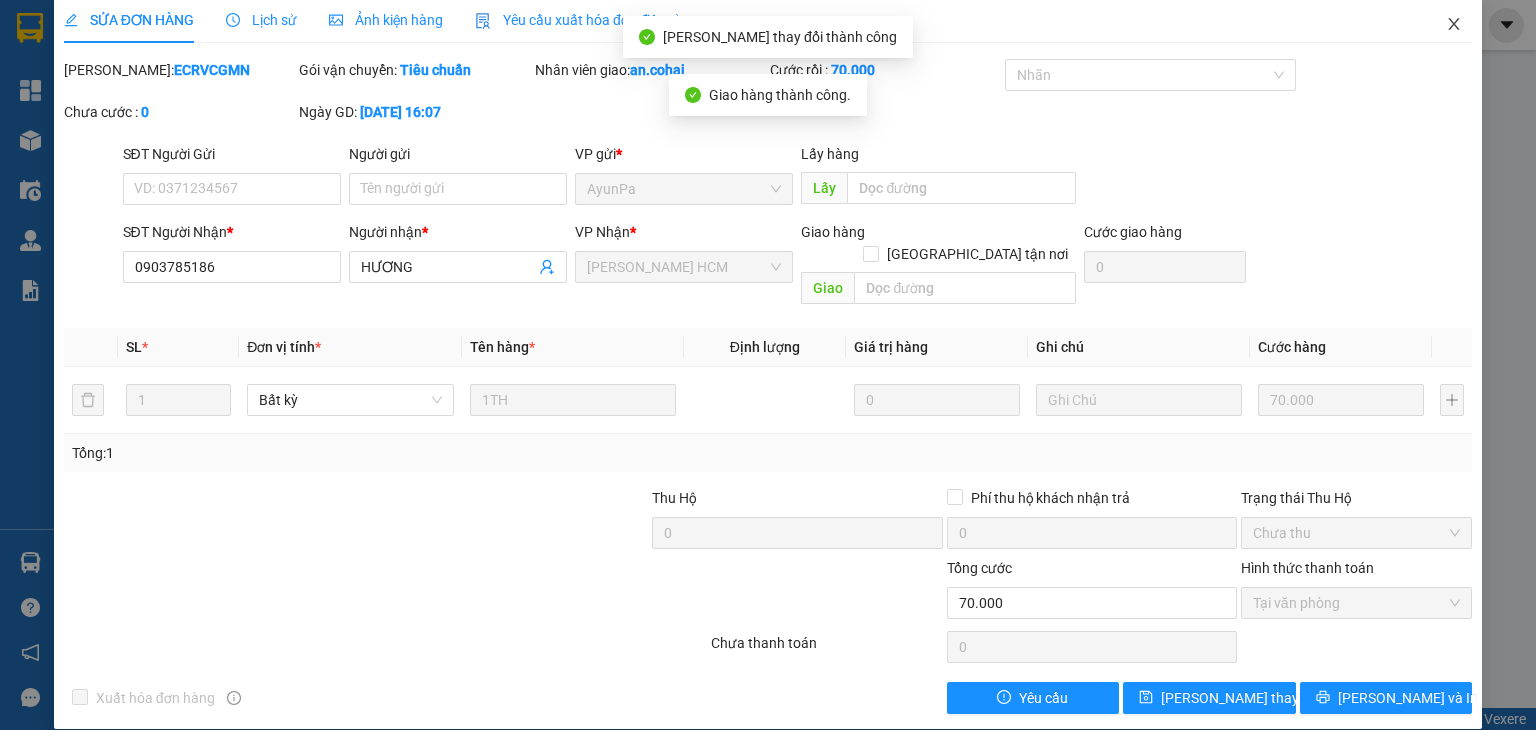 click 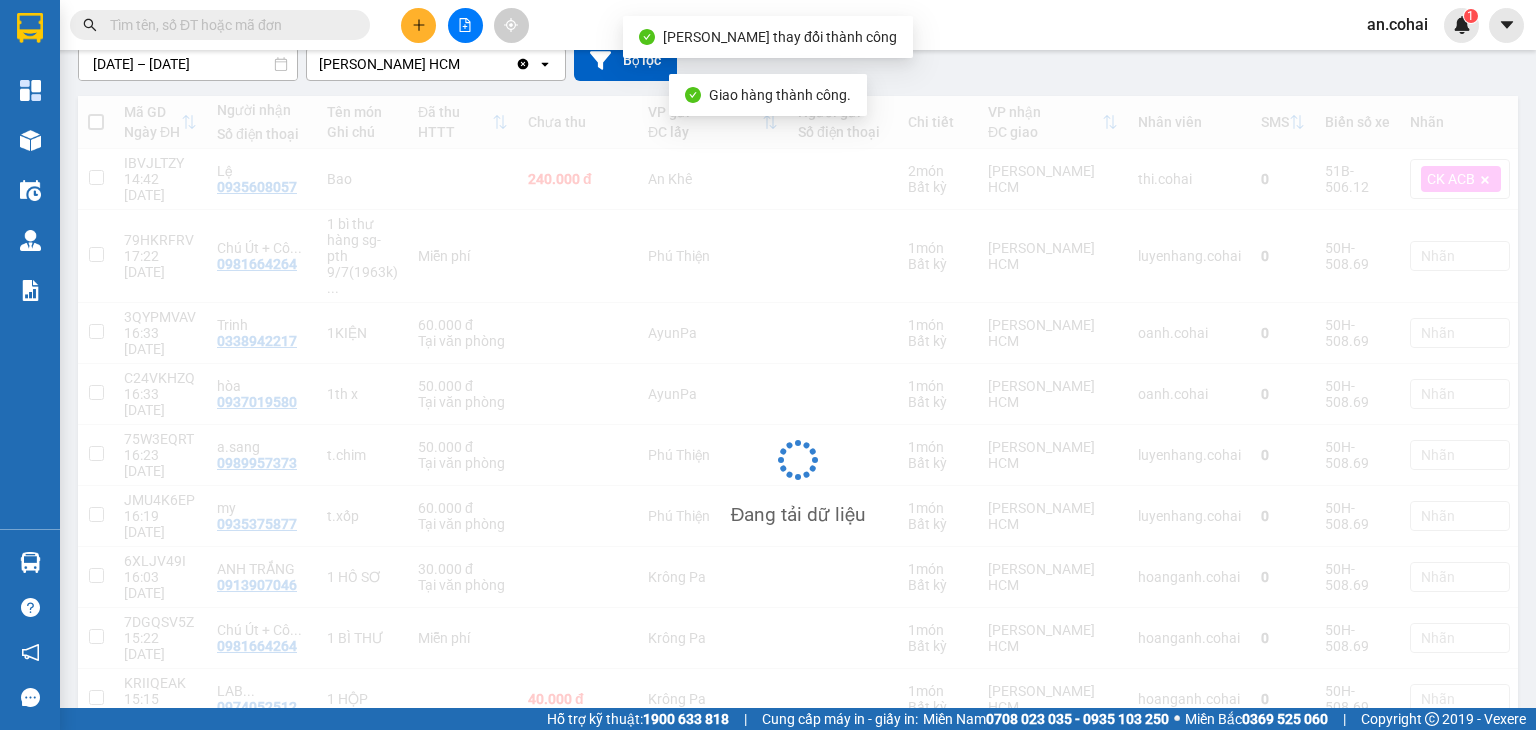 scroll, scrollTop: 217, scrollLeft: 0, axis: vertical 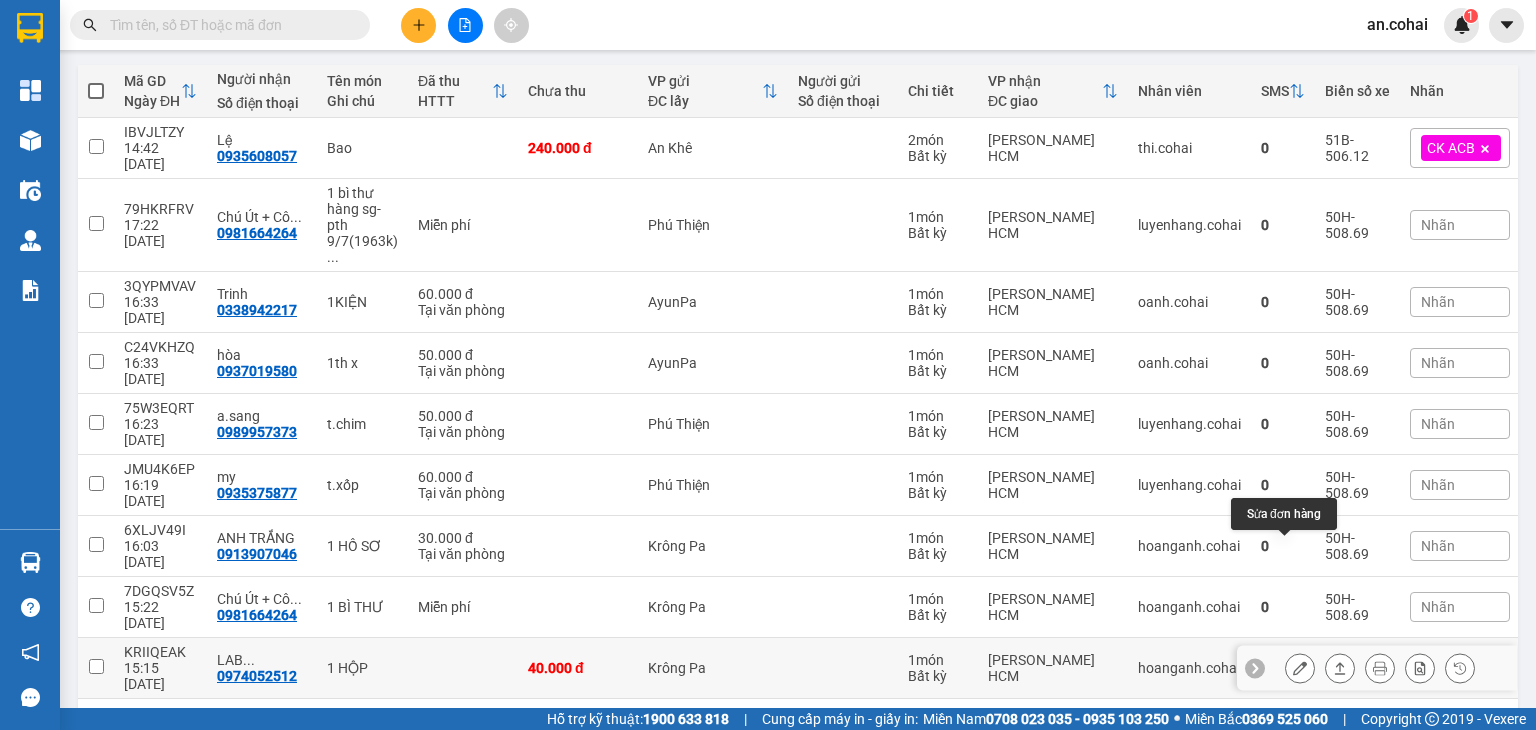 click 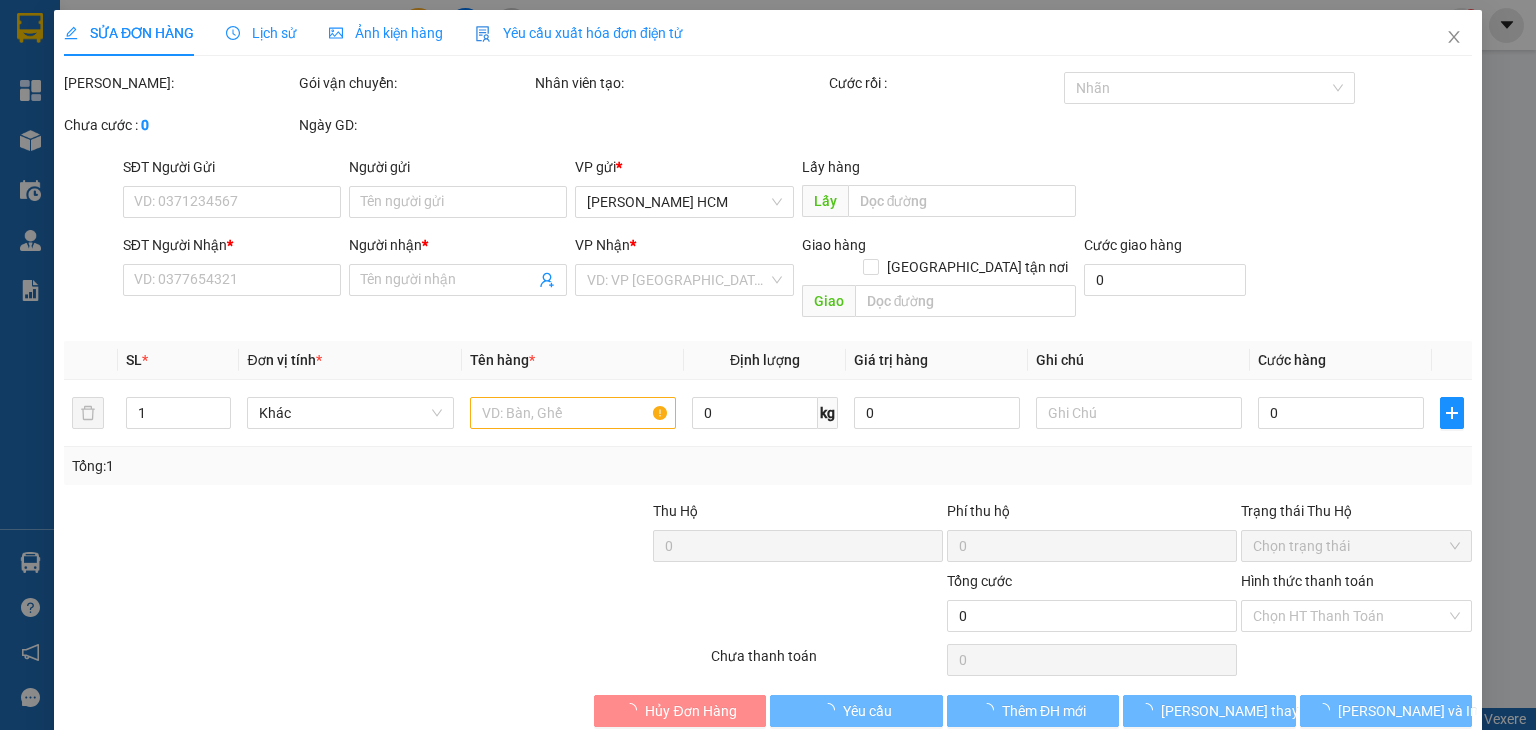 type on "0974052512" 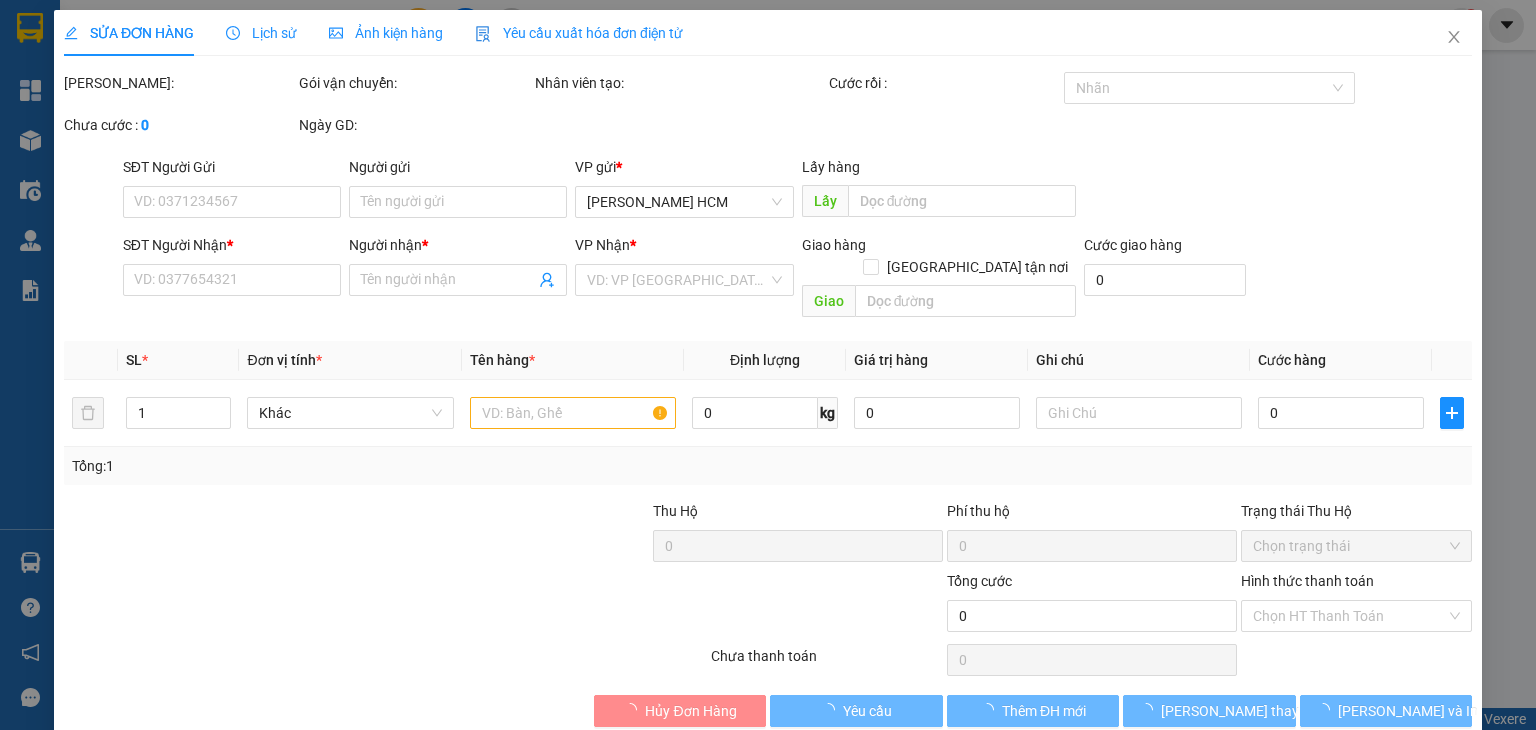 type on "LAB Đ.PHƯƠNG" 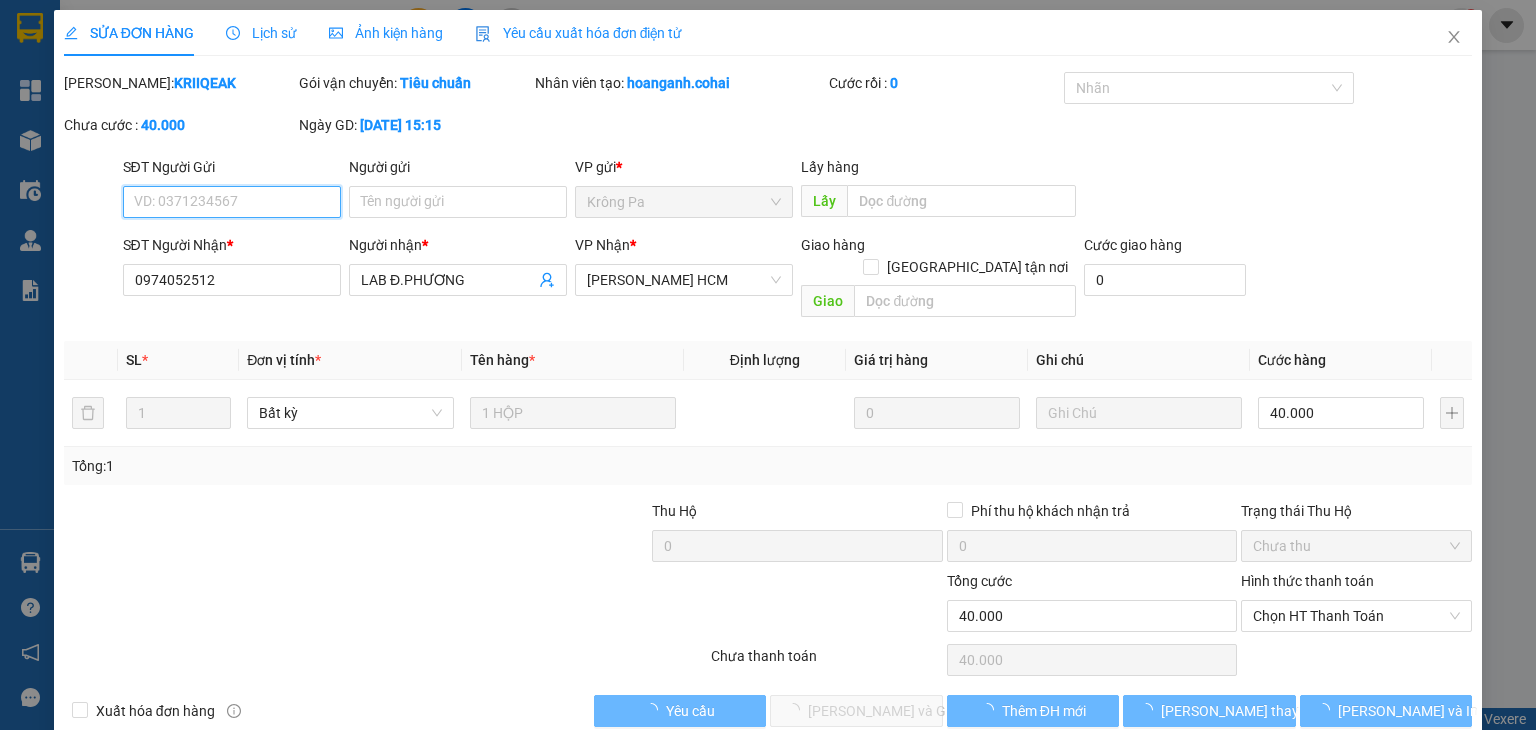 scroll, scrollTop: 13, scrollLeft: 0, axis: vertical 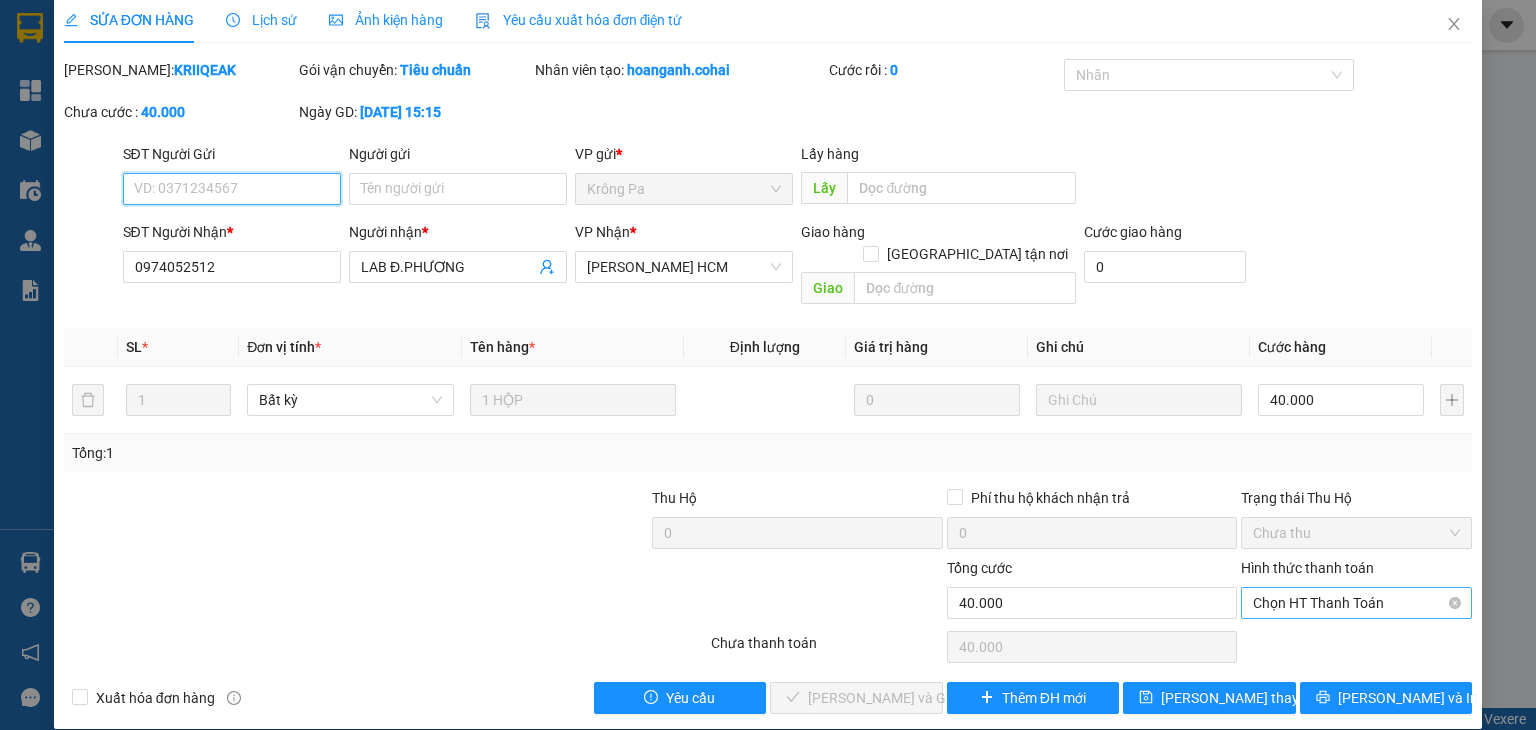 click on "Chọn HT Thanh Toán" at bounding box center (1356, 603) 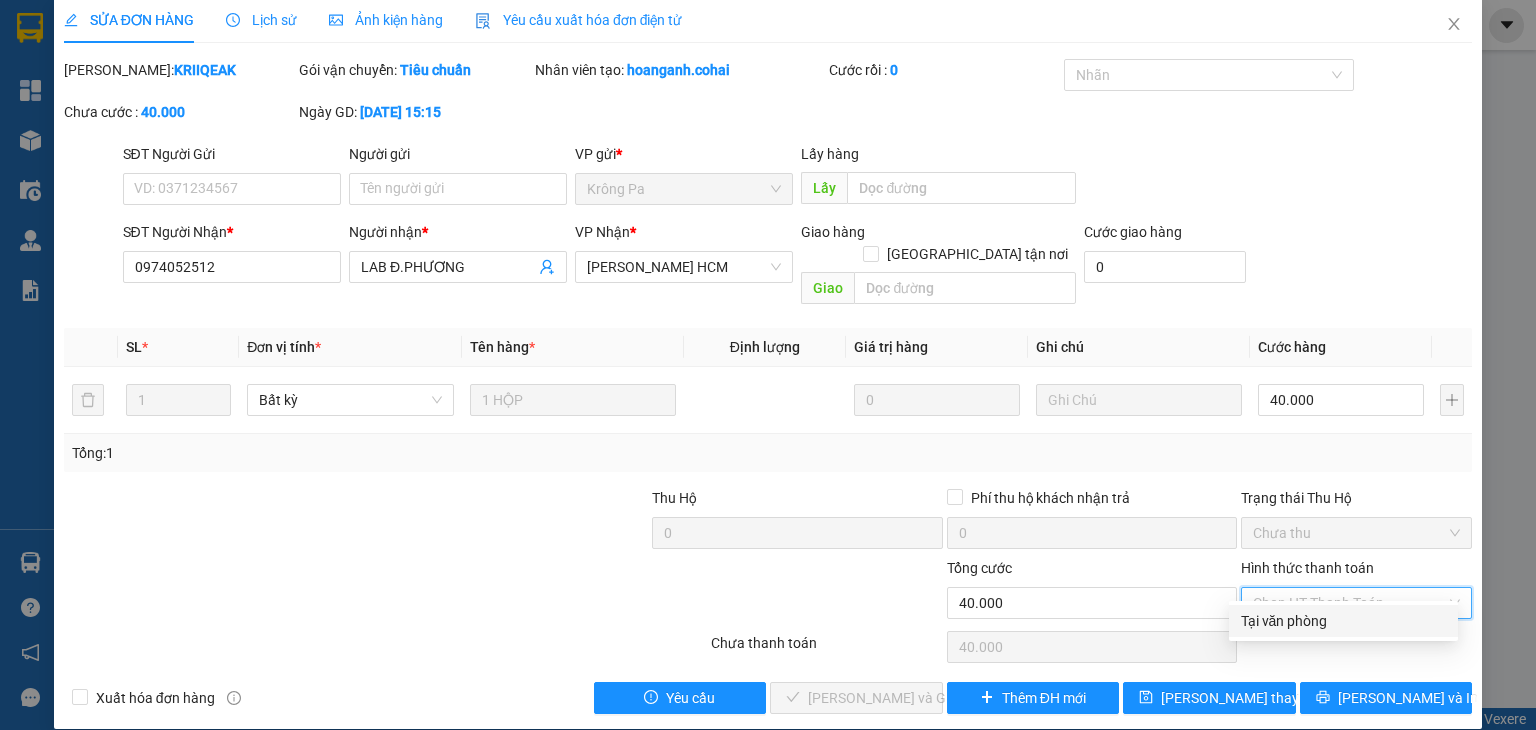 drag, startPoint x: 1276, startPoint y: 613, endPoint x: 1190, endPoint y: 628, distance: 87.29834 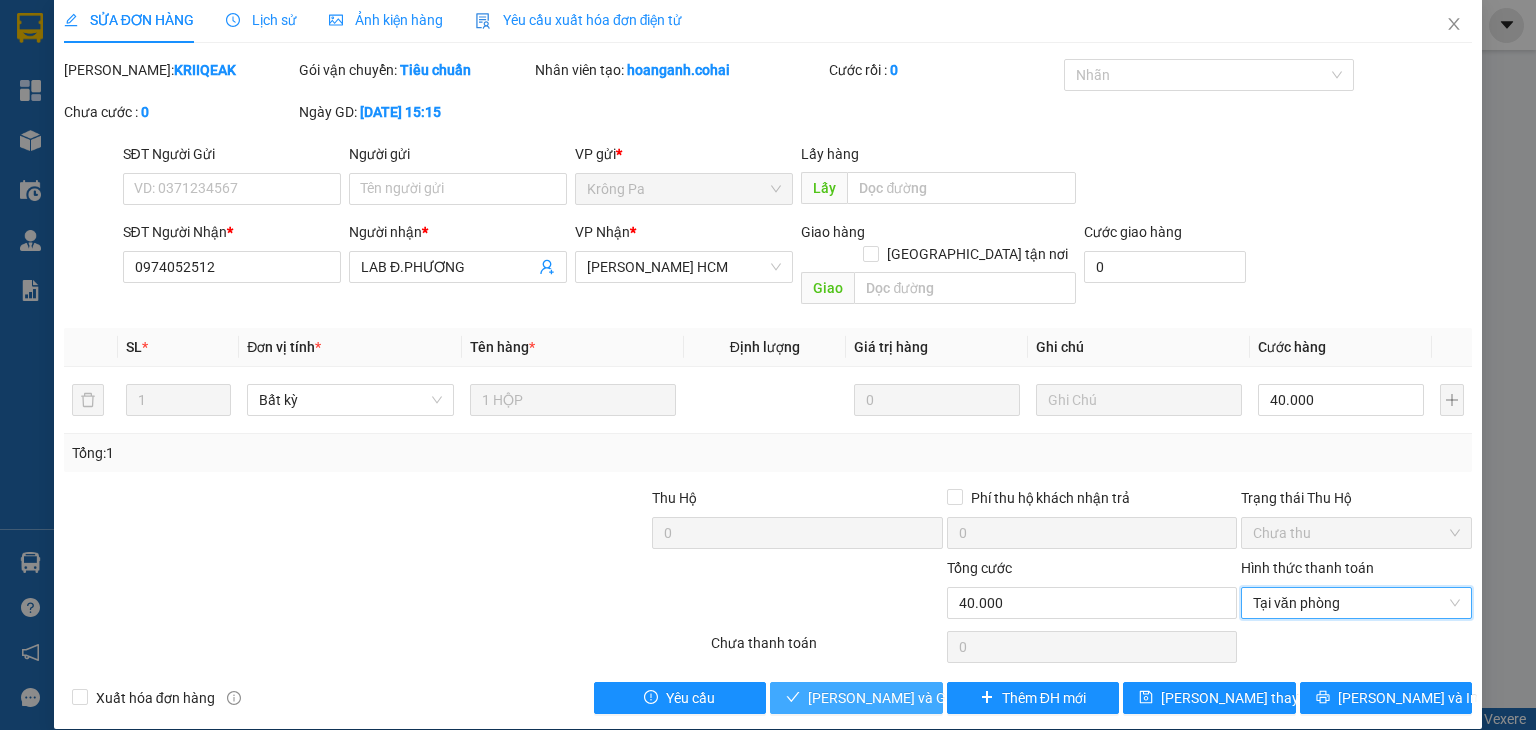 click on "[PERSON_NAME] và Giao hàng" at bounding box center [856, 698] 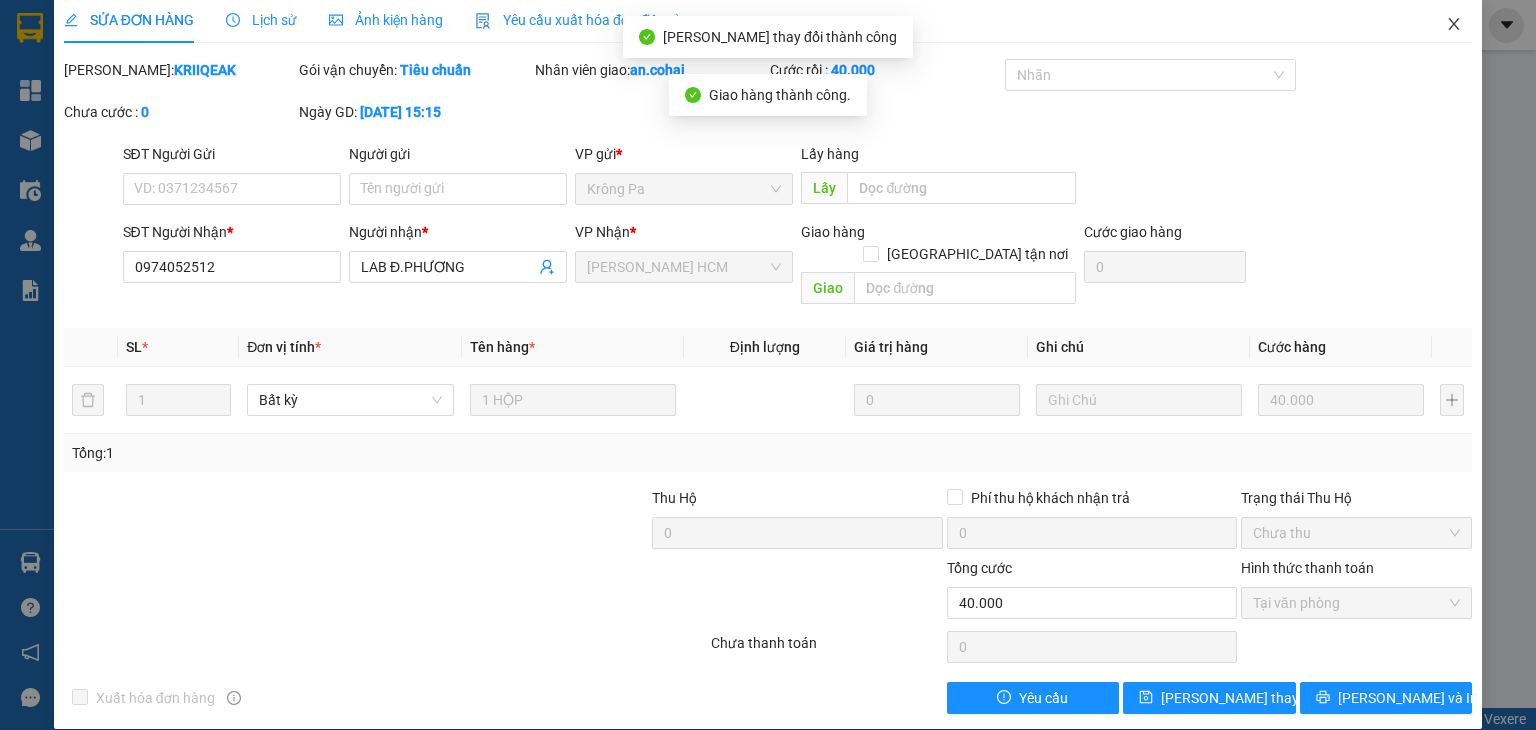 click 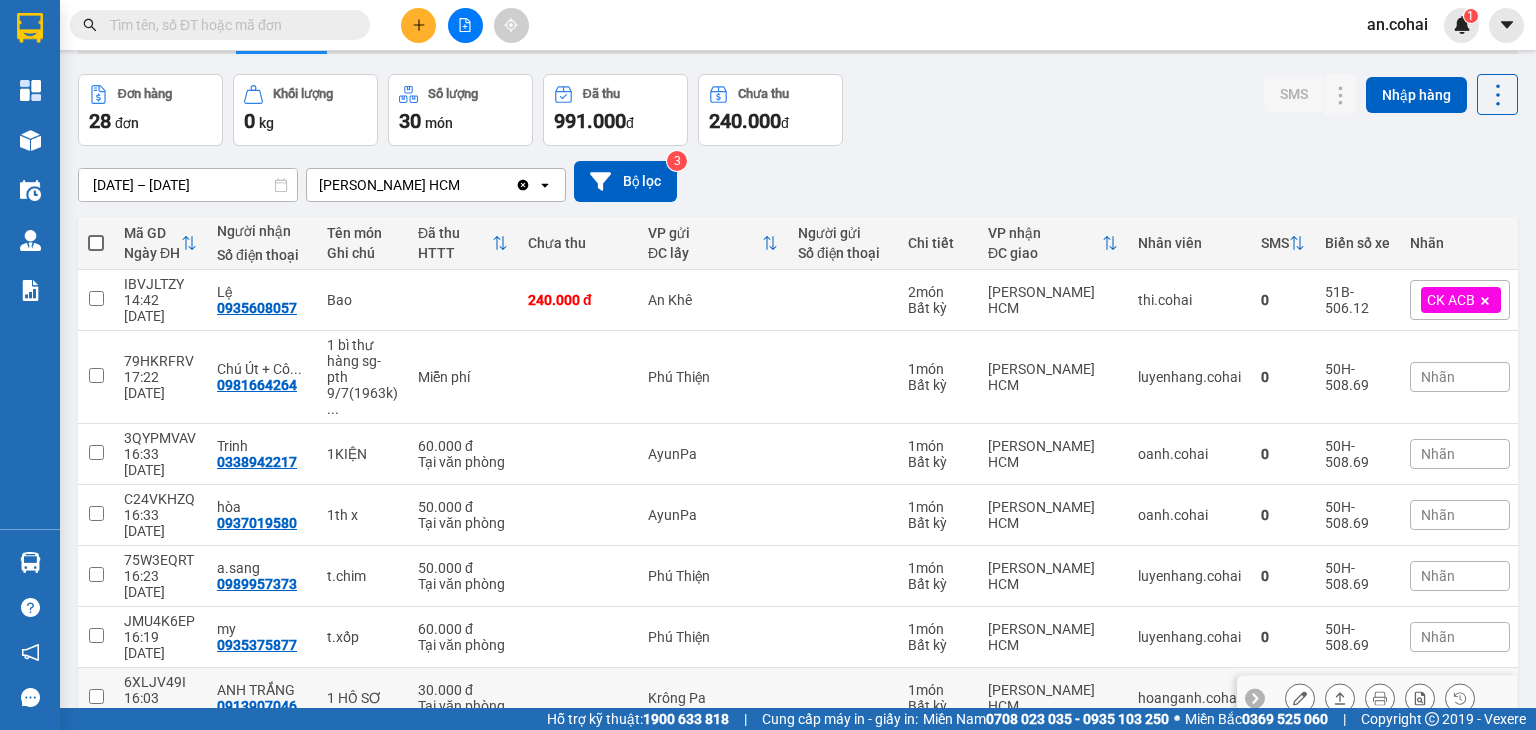scroll, scrollTop: 217, scrollLeft: 0, axis: vertical 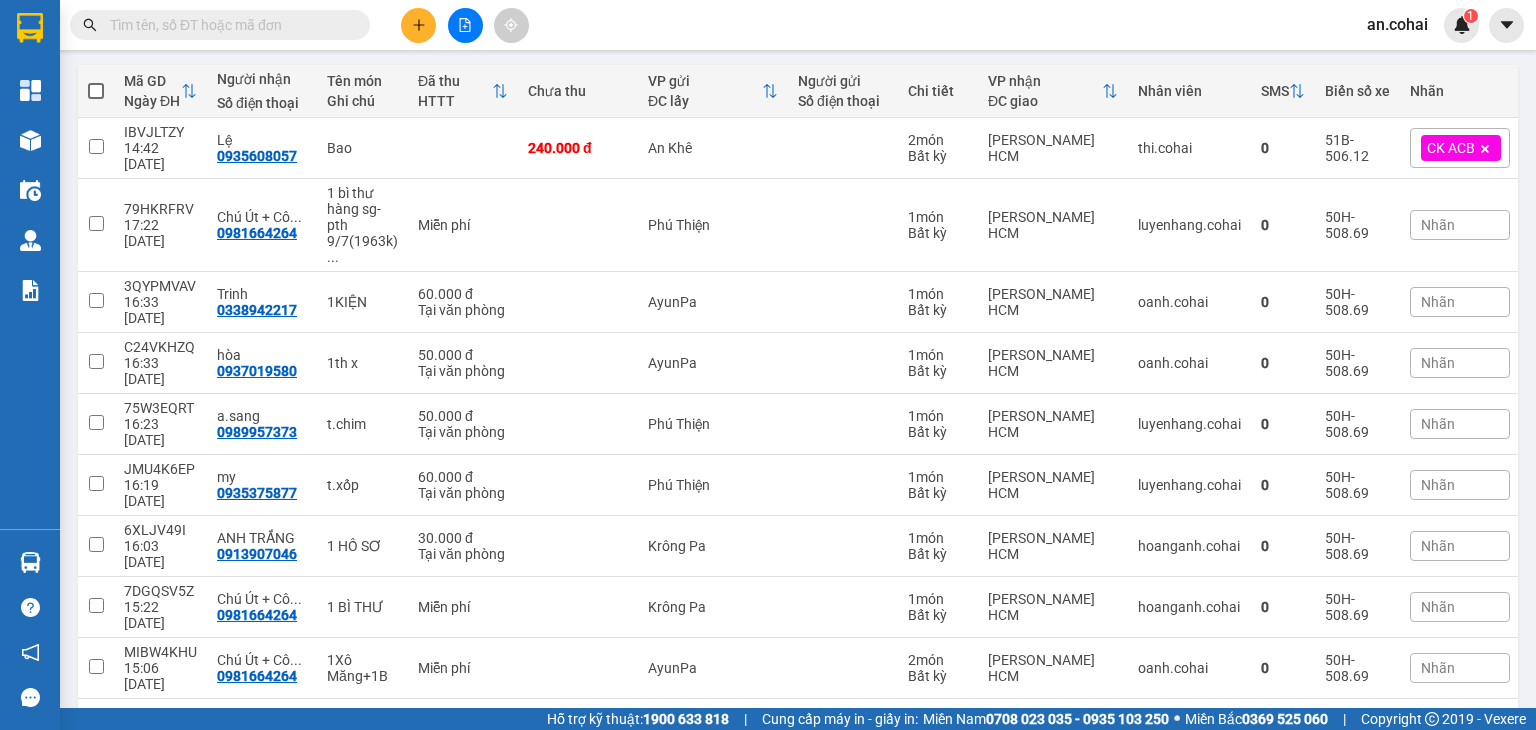click on "2" at bounding box center [1265, 792] 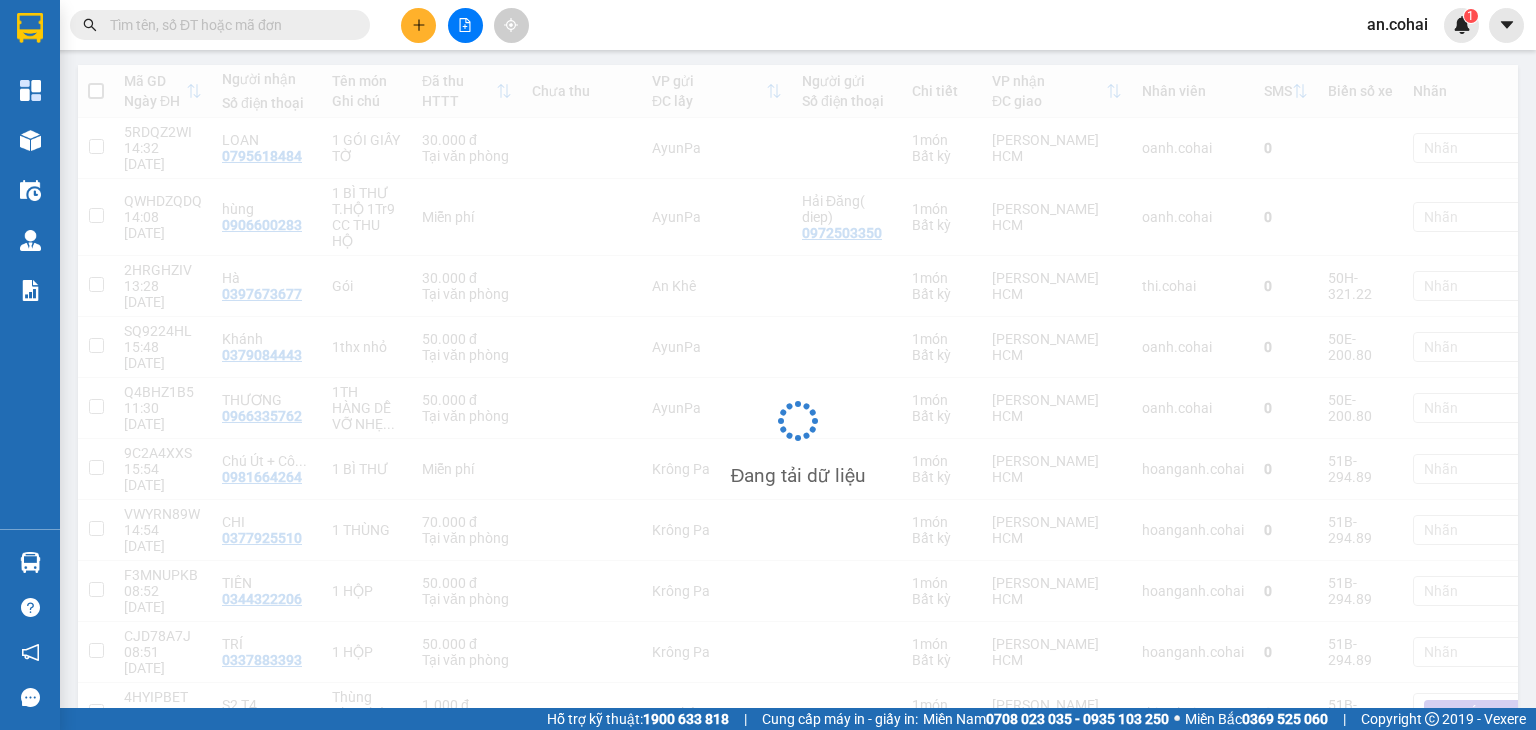 scroll, scrollTop: 217, scrollLeft: 0, axis: vertical 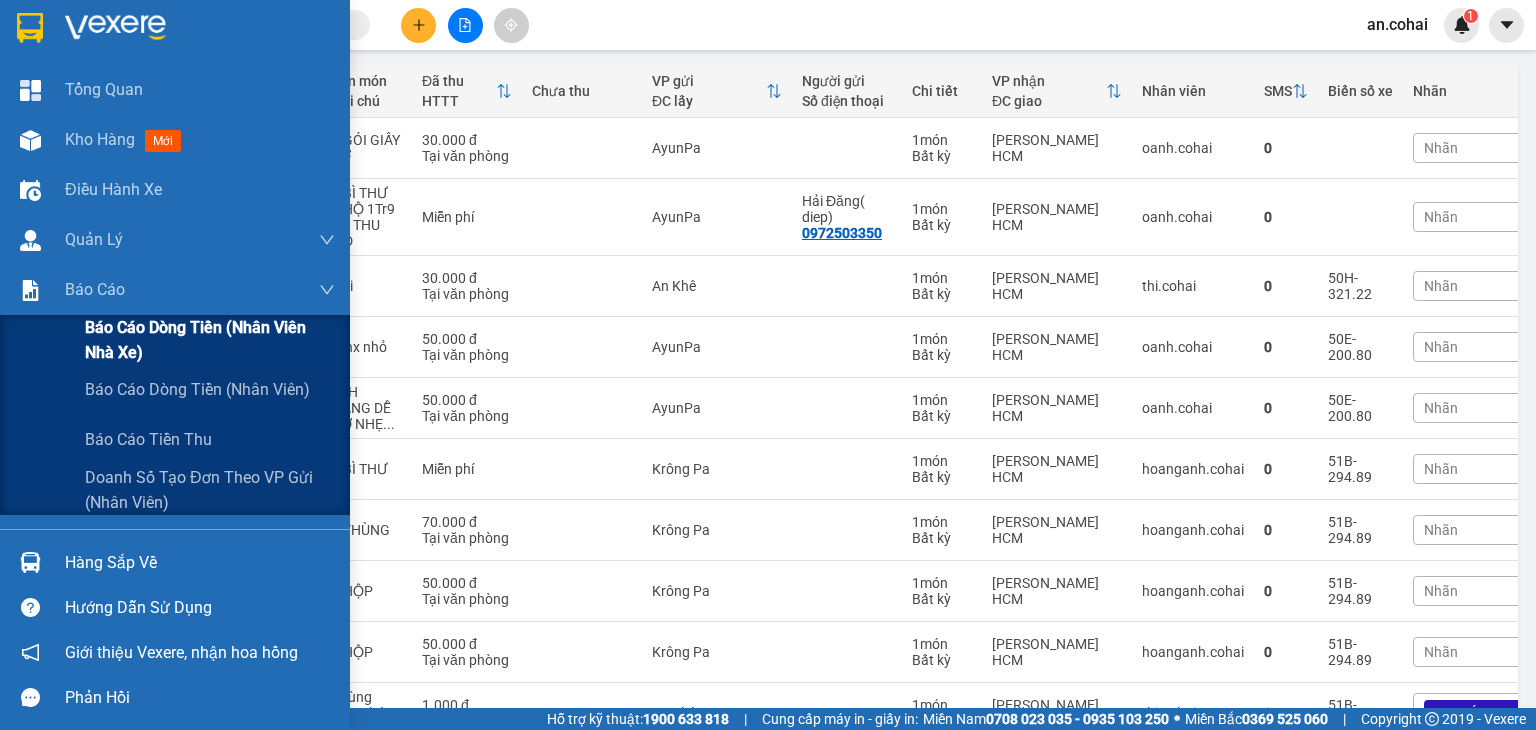 click on "Báo cáo dòng tiền (Nhân viên Nhà xe)" at bounding box center [210, 340] 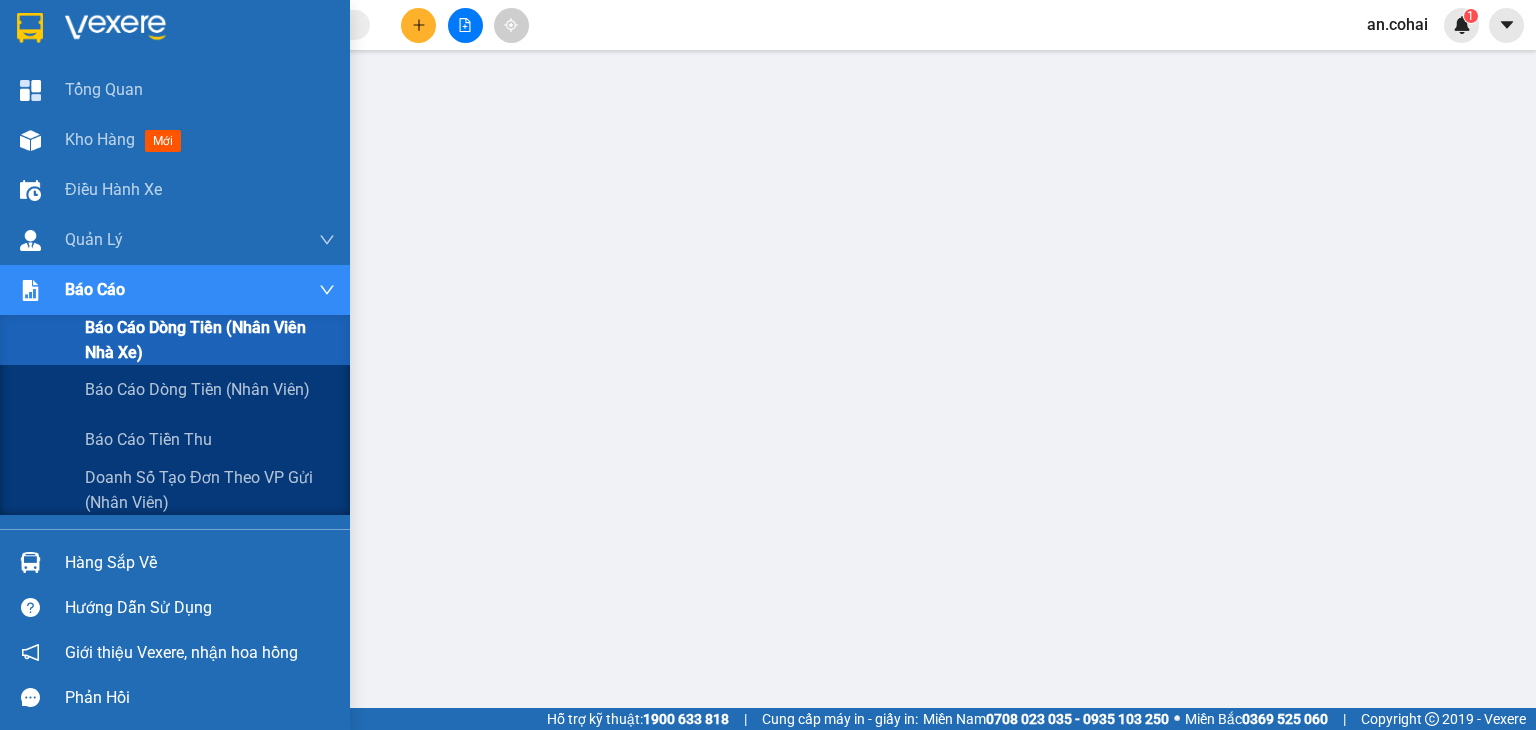 scroll, scrollTop: 0, scrollLeft: 0, axis: both 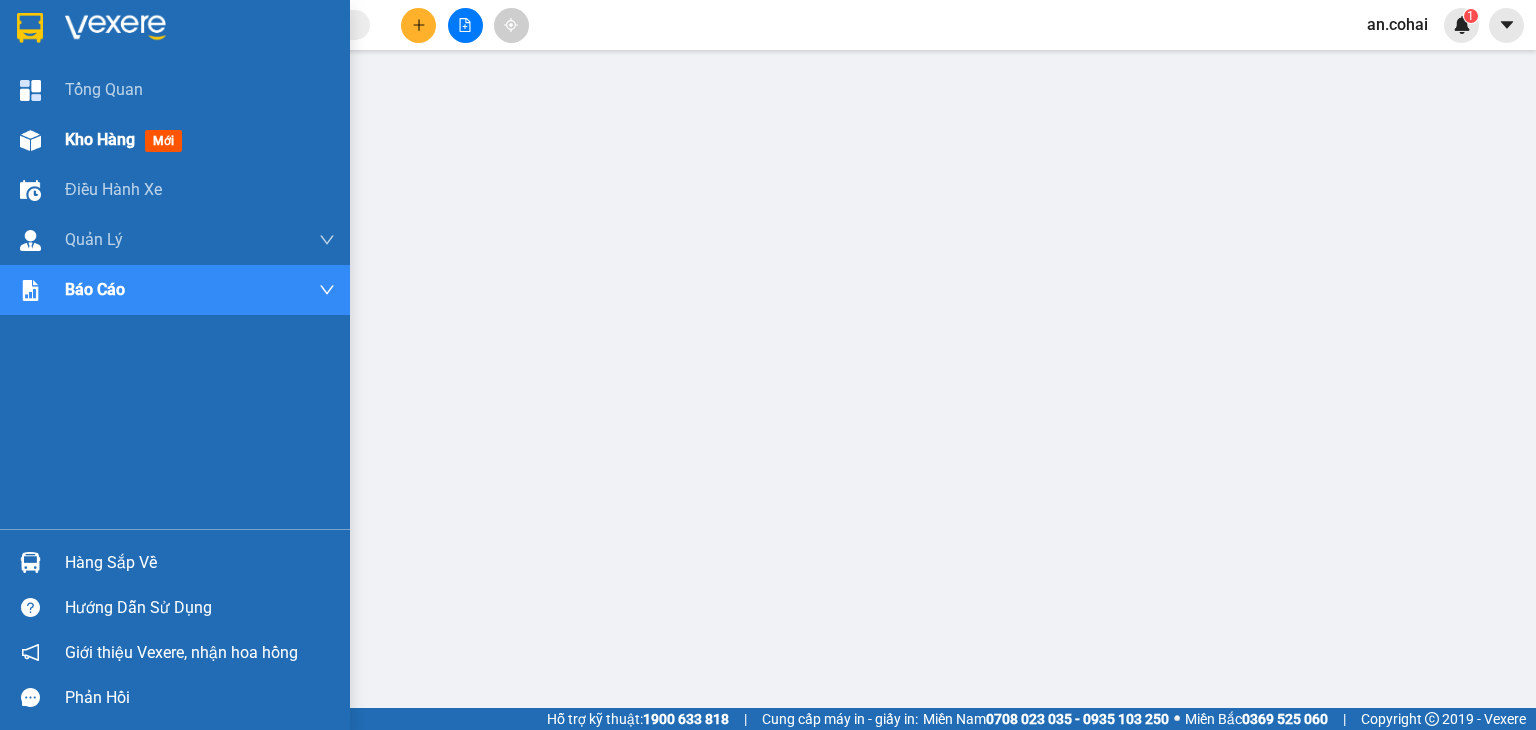 click at bounding box center (30, 140) 